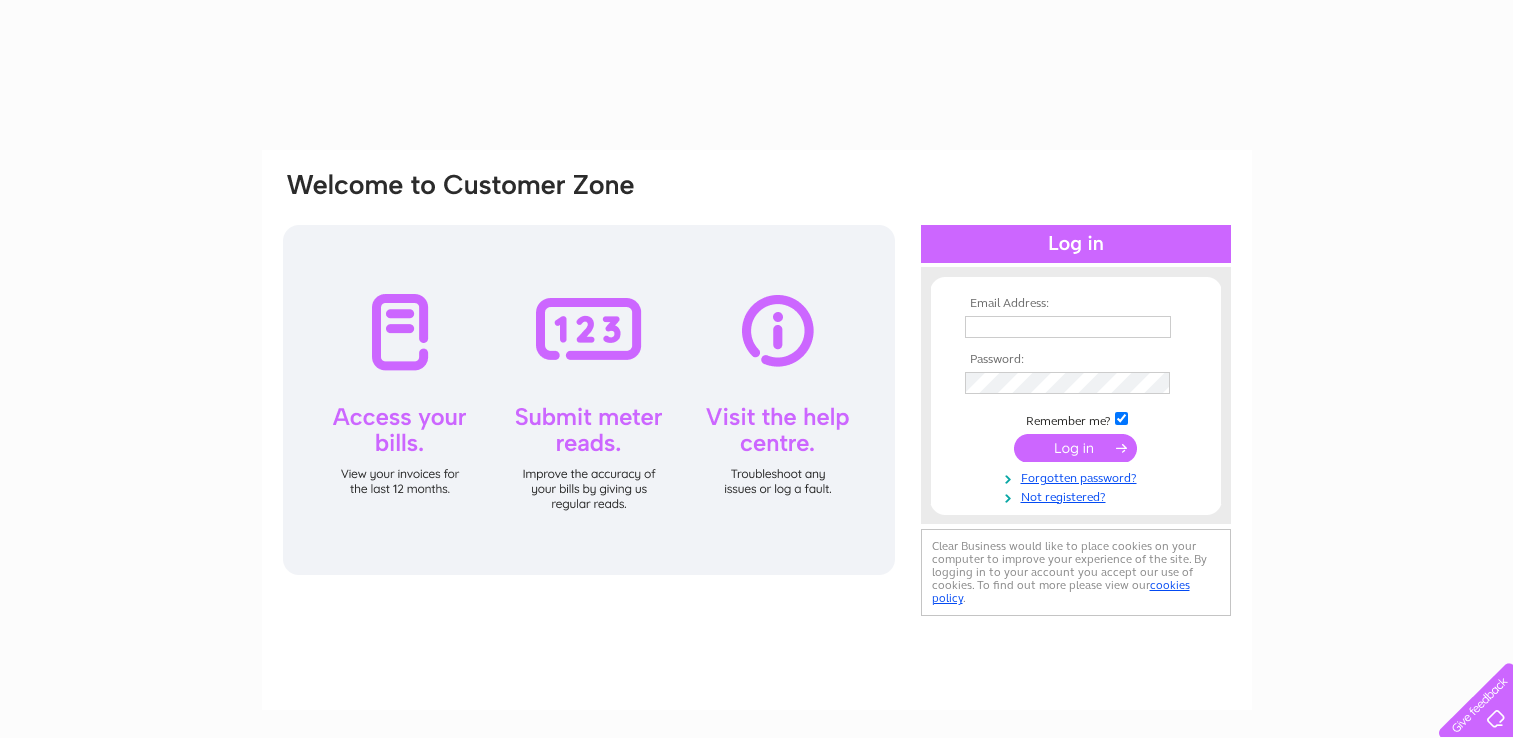 scroll, scrollTop: 0, scrollLeft: 0, axis: both 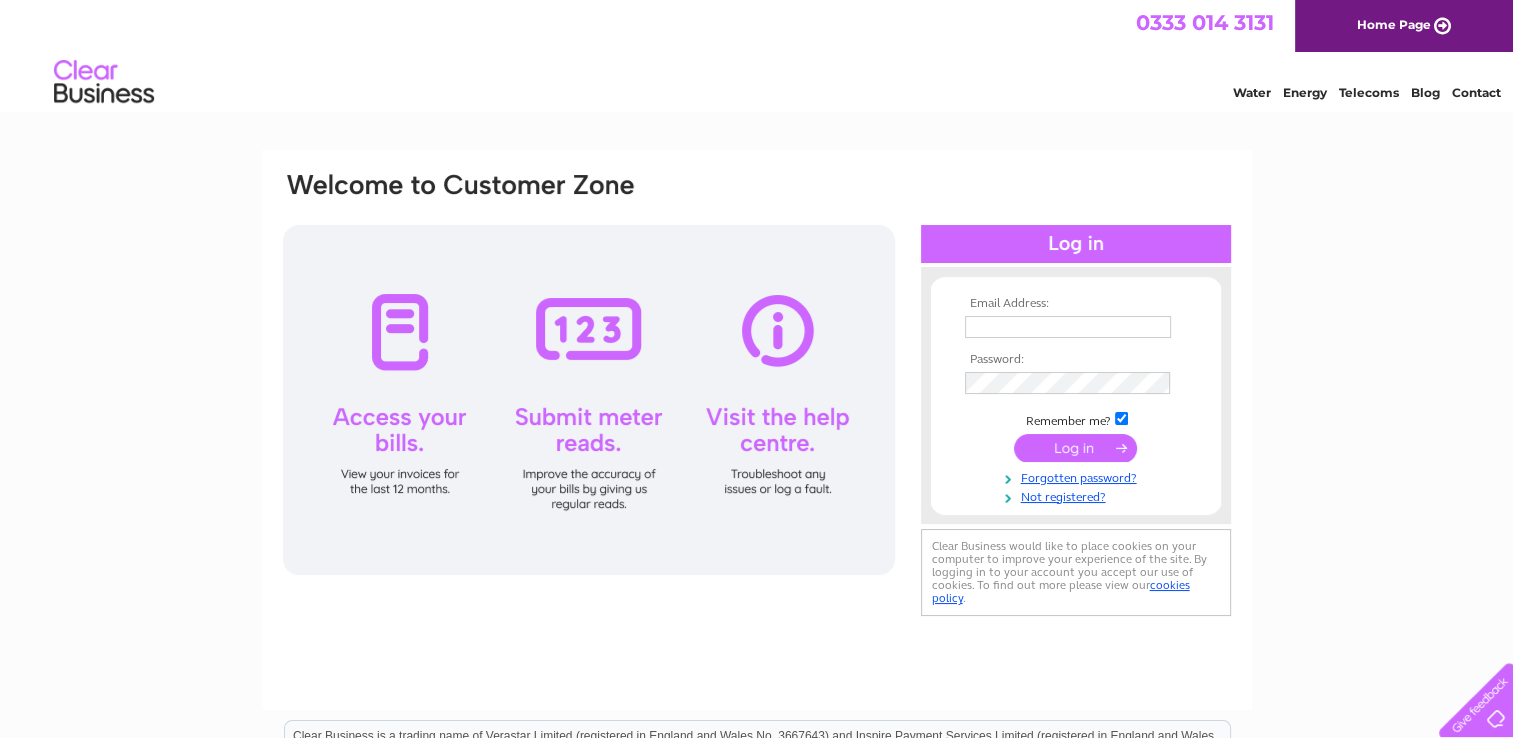 type on "kerrycurtis@virginmedia.com" 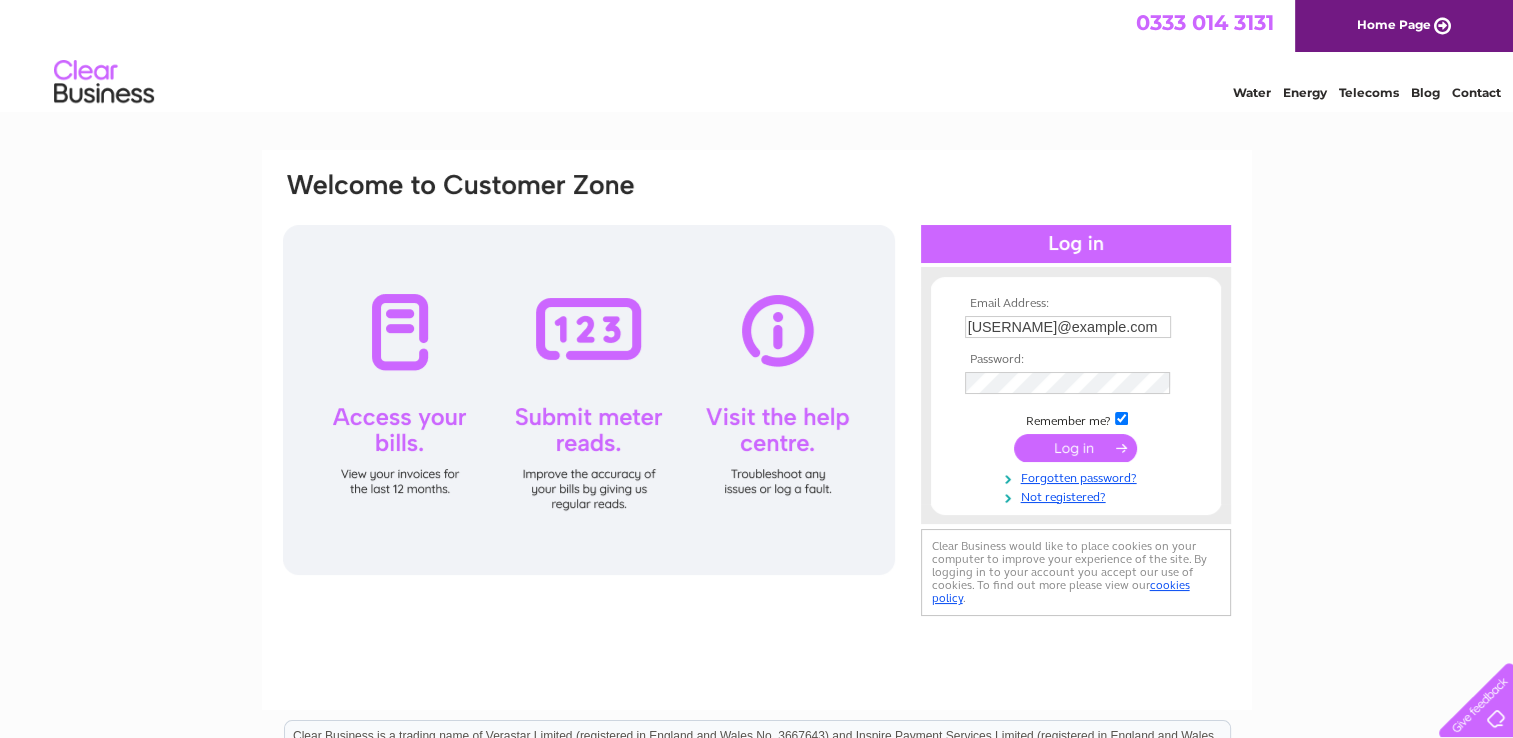scroll, scrollTop: 0, scrollLeft: 0, axis: both 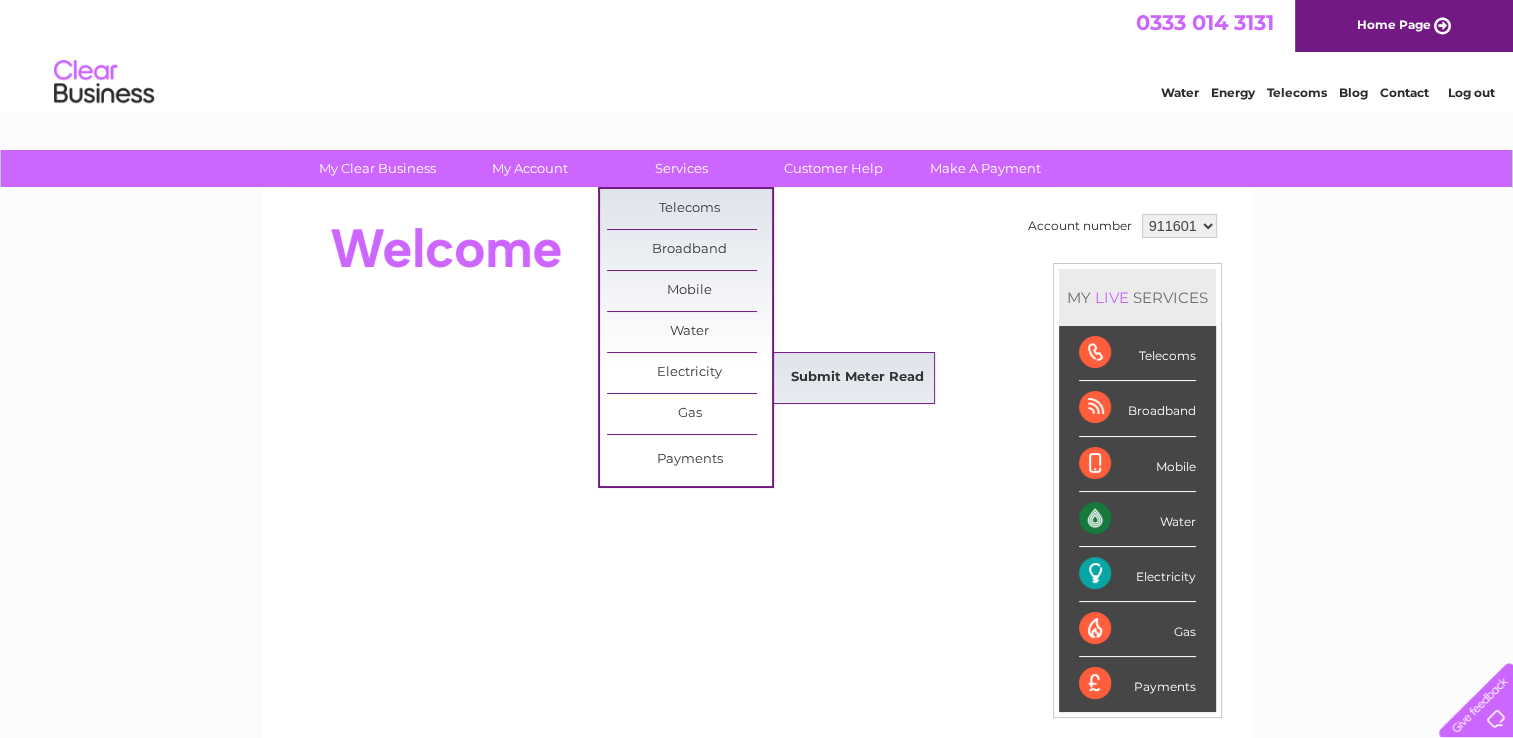 click on "Submit Meter Read" at bounding box center [857, 378] 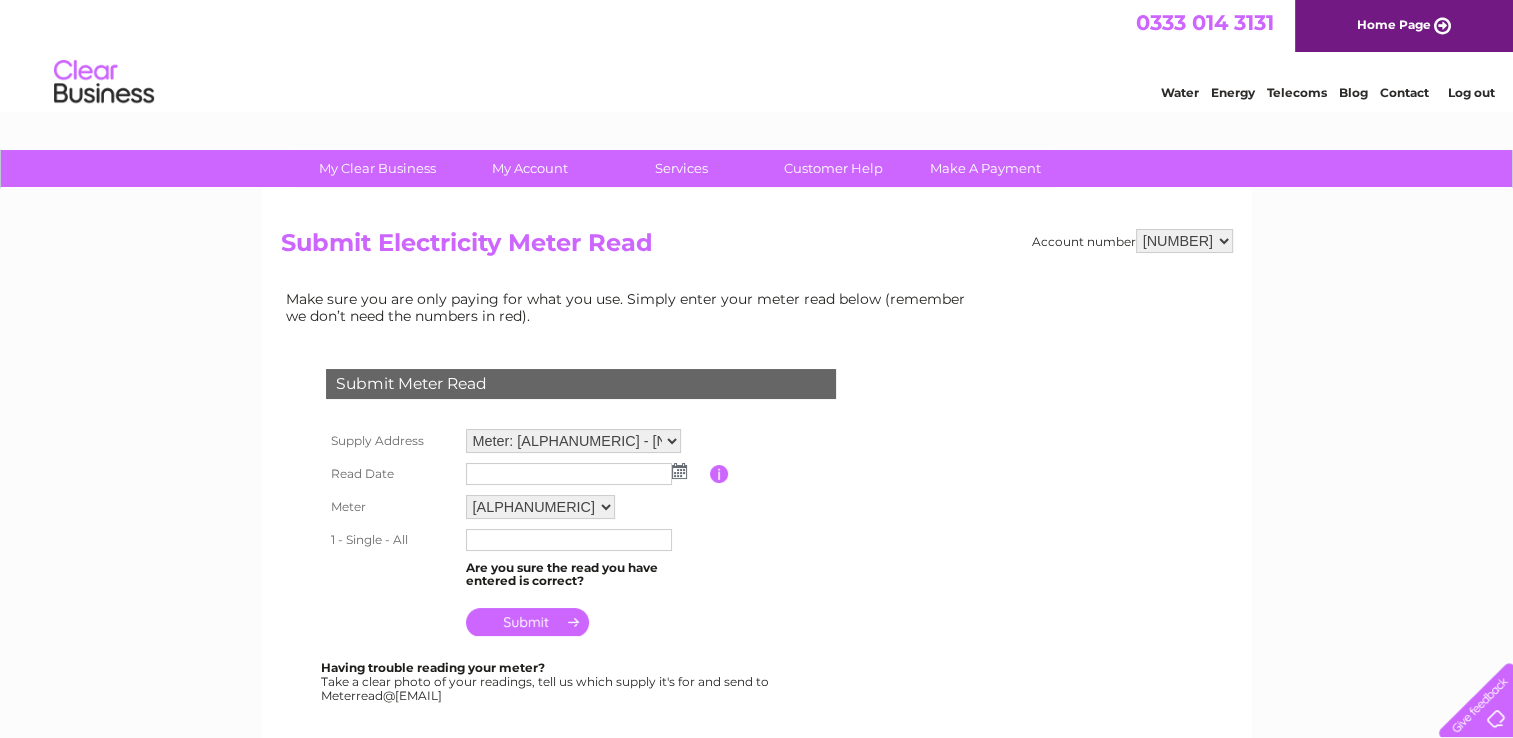 scroll, scrollTop: 0, scrollLeft: 0, axis: both 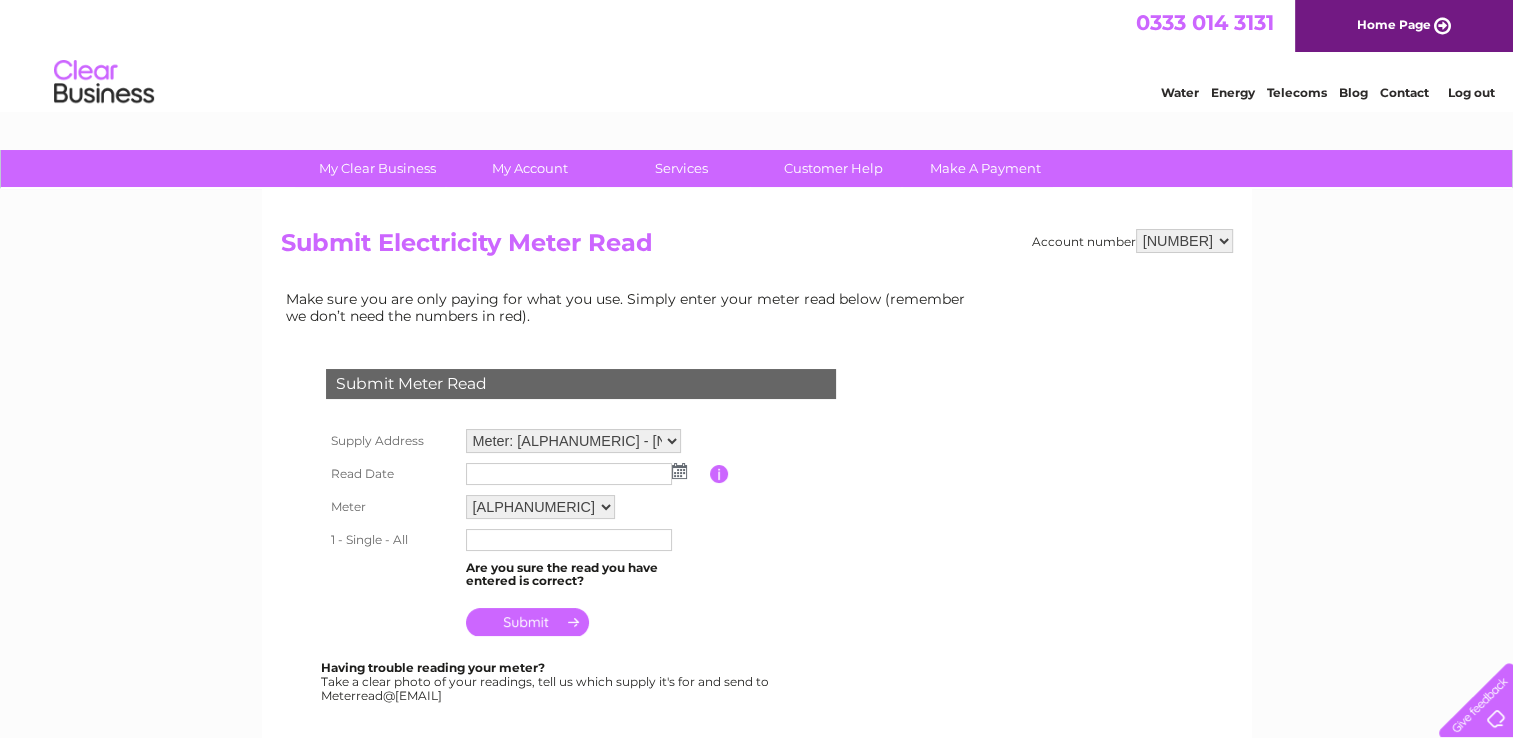 click at bounding box center [679, 471] 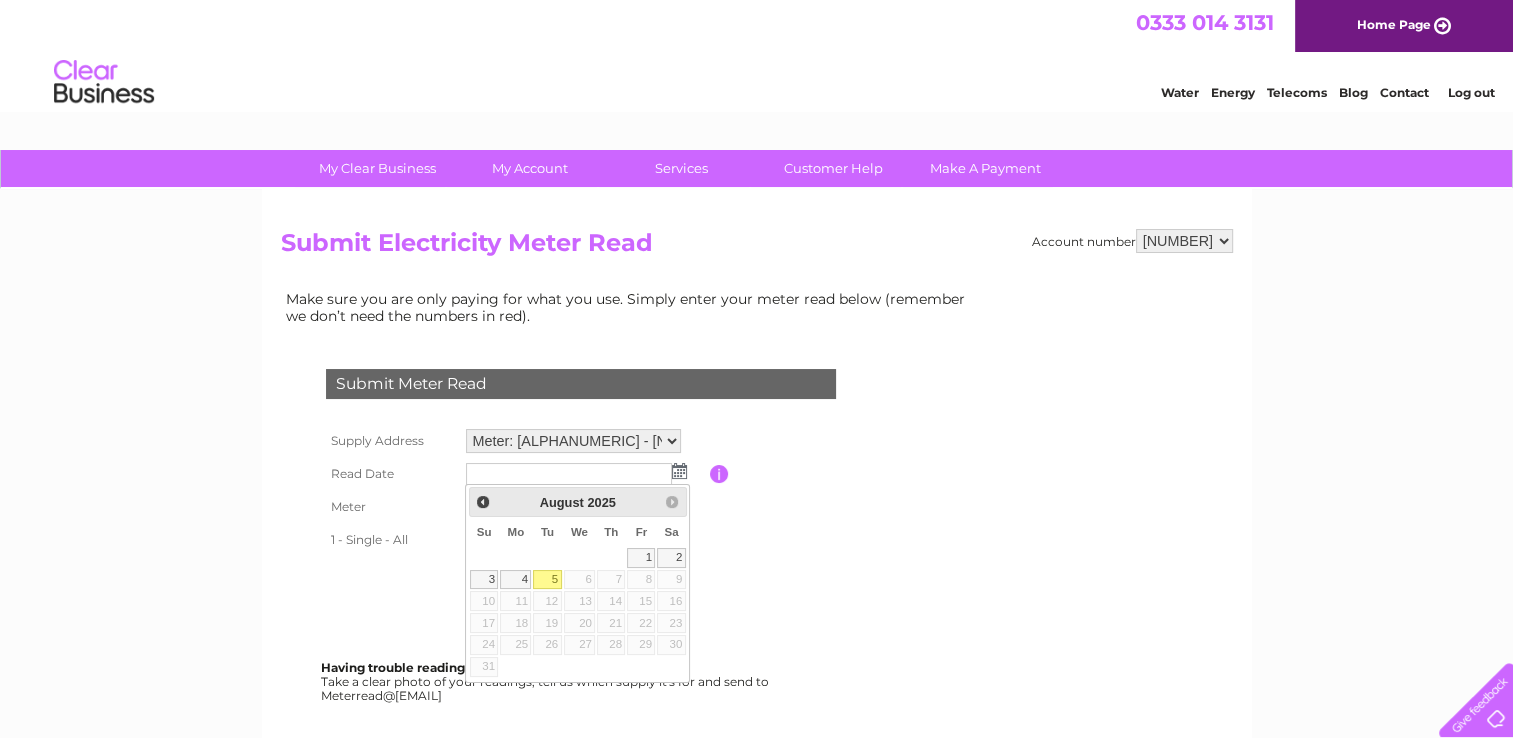 click on "5" at bounding box center (547, 580) 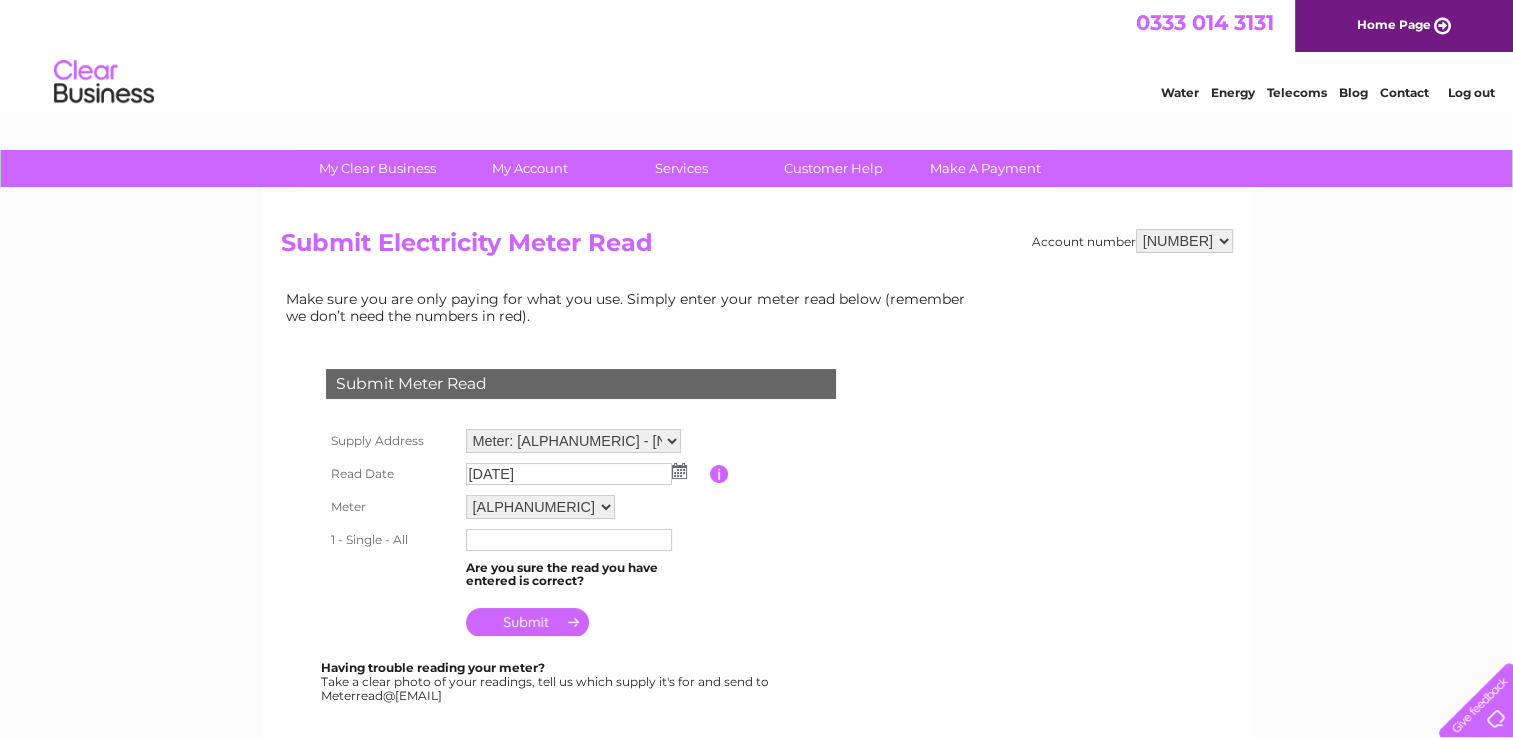 click 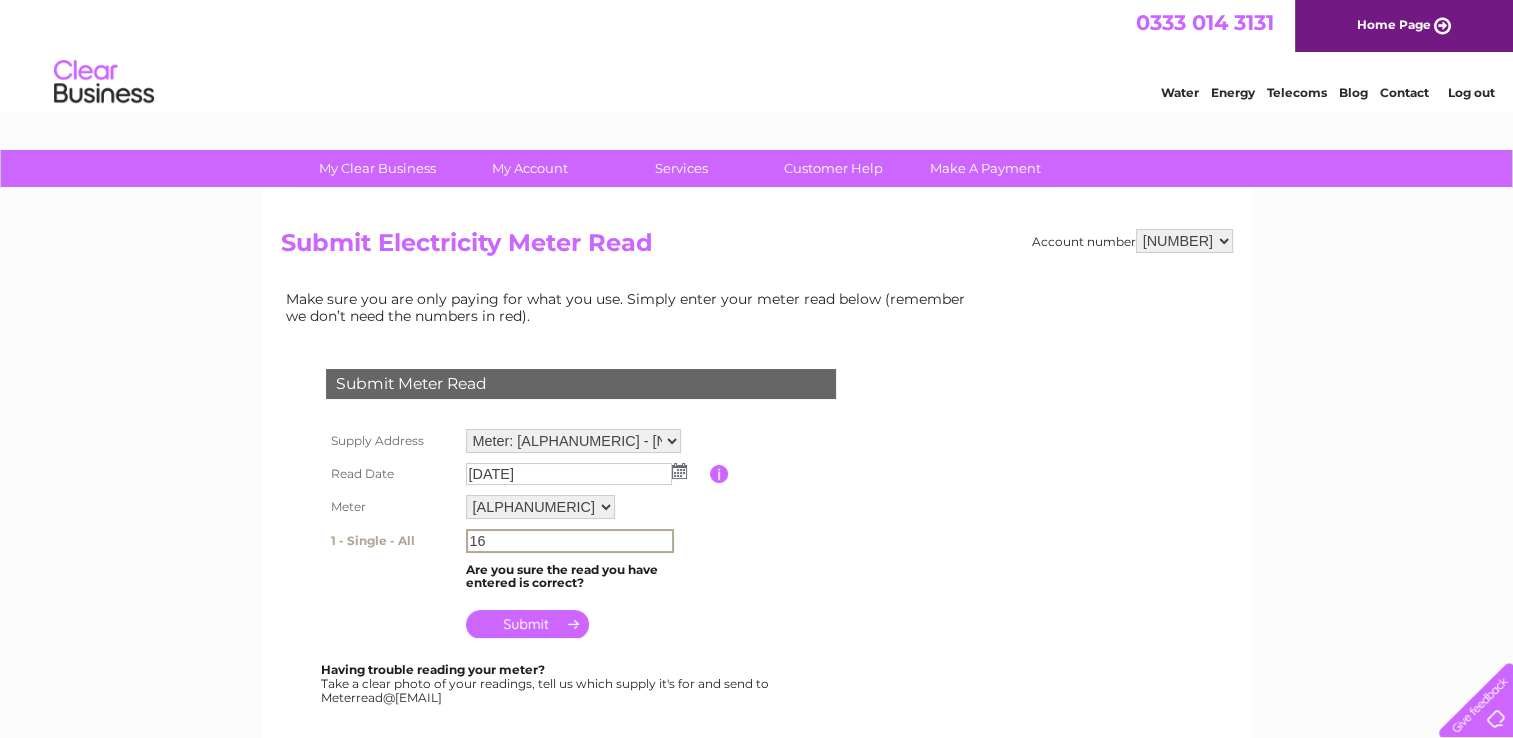 type on "1" 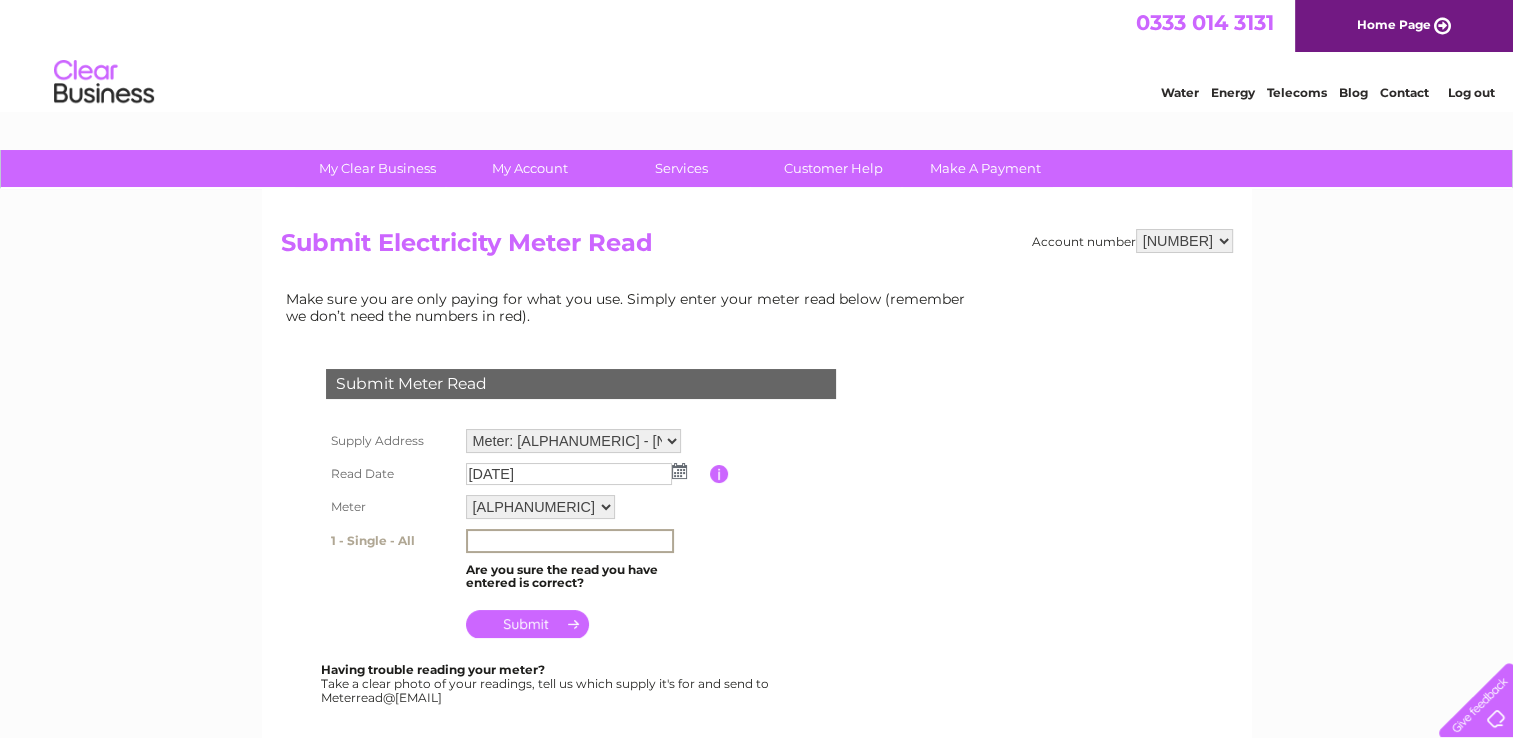 click at bounding box center [570, 541] 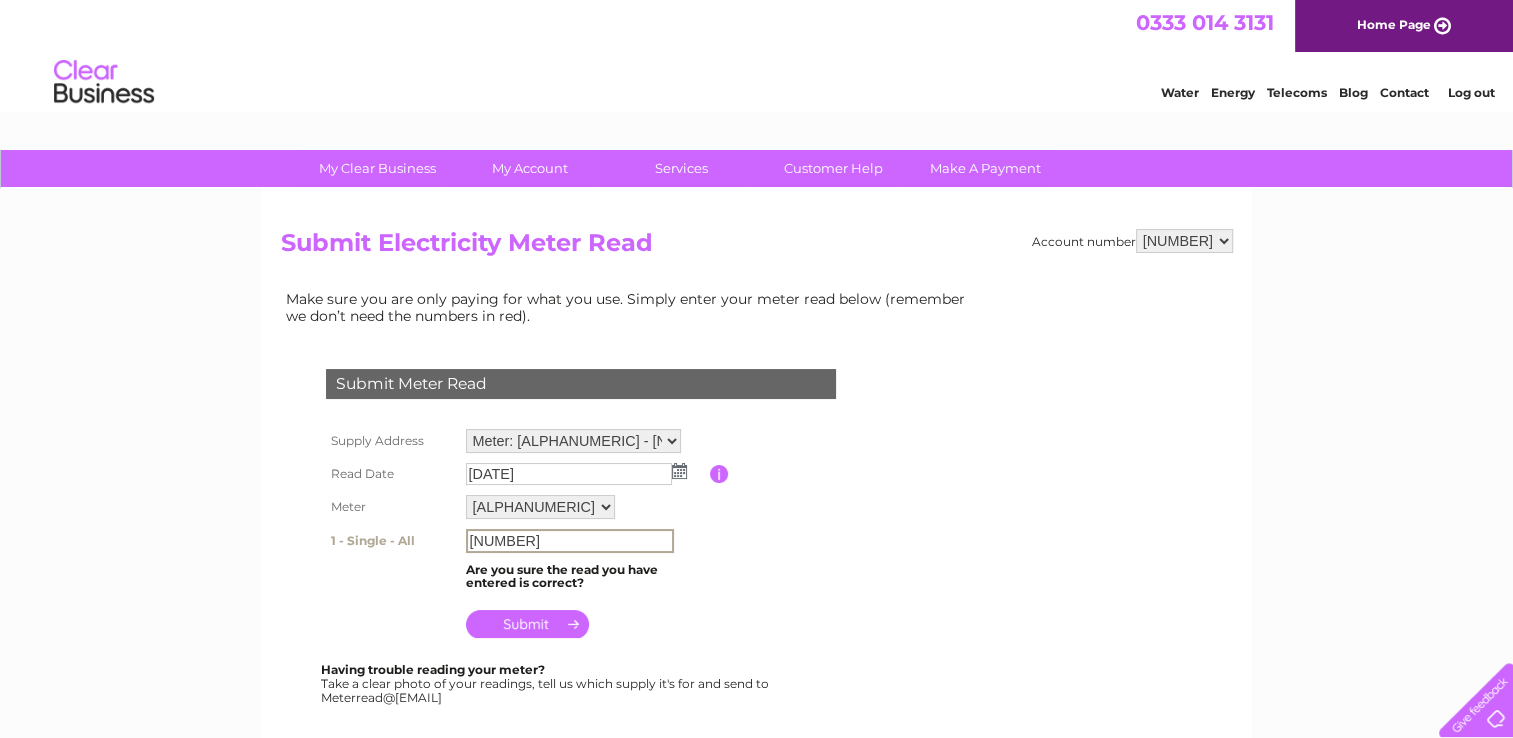 type on "16347" 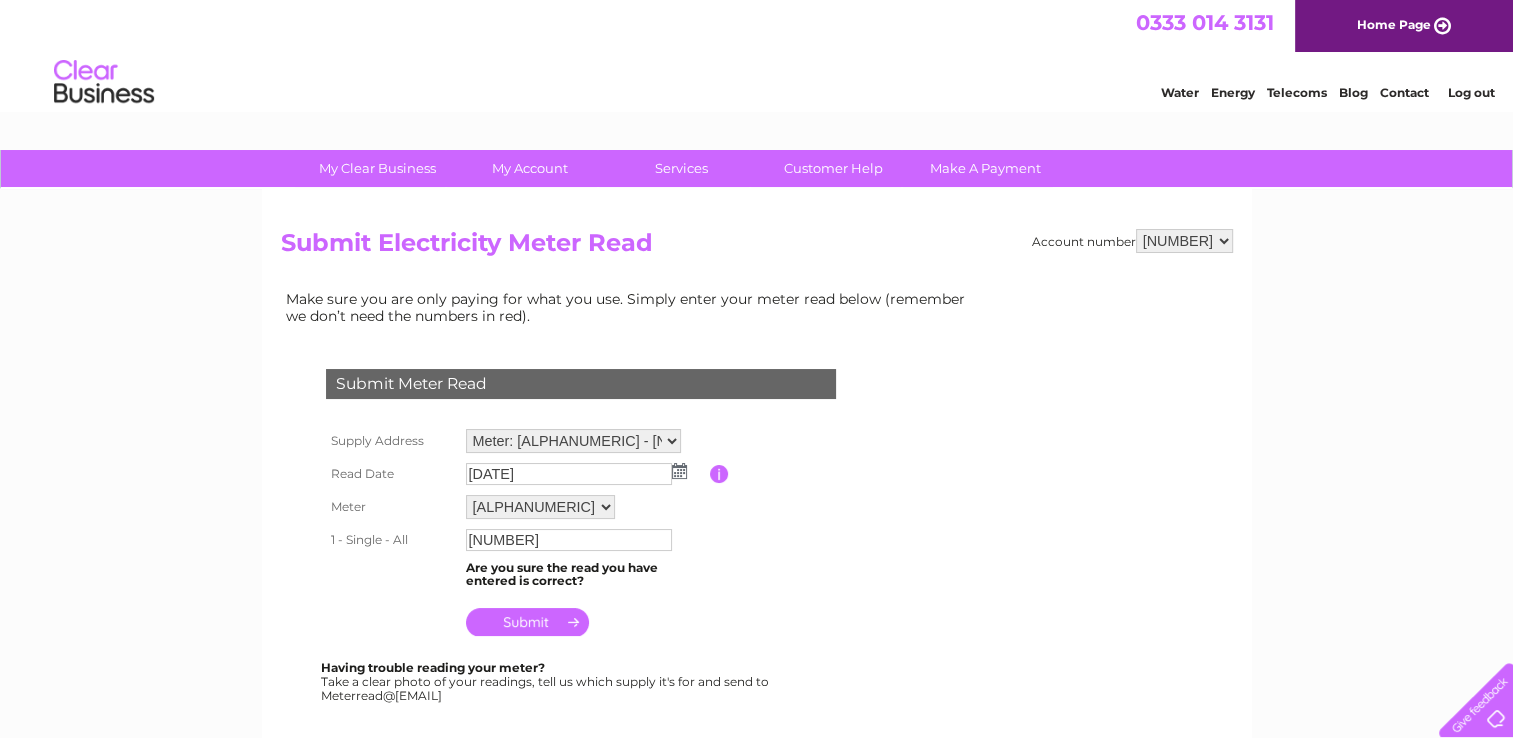 click at bounding box center (527, 622) 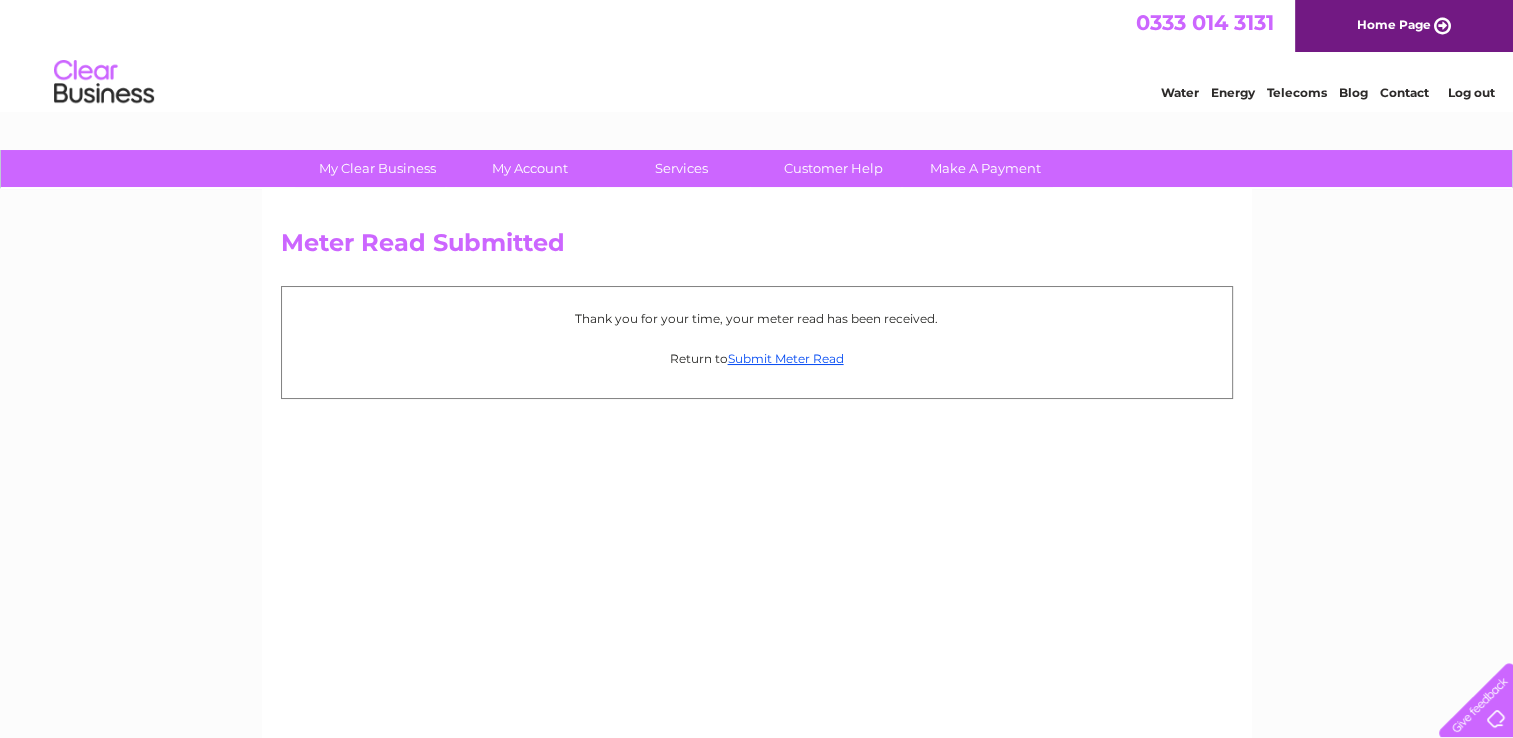 scroll, scrollTop: 0, scrollLeft: 0, axis: both 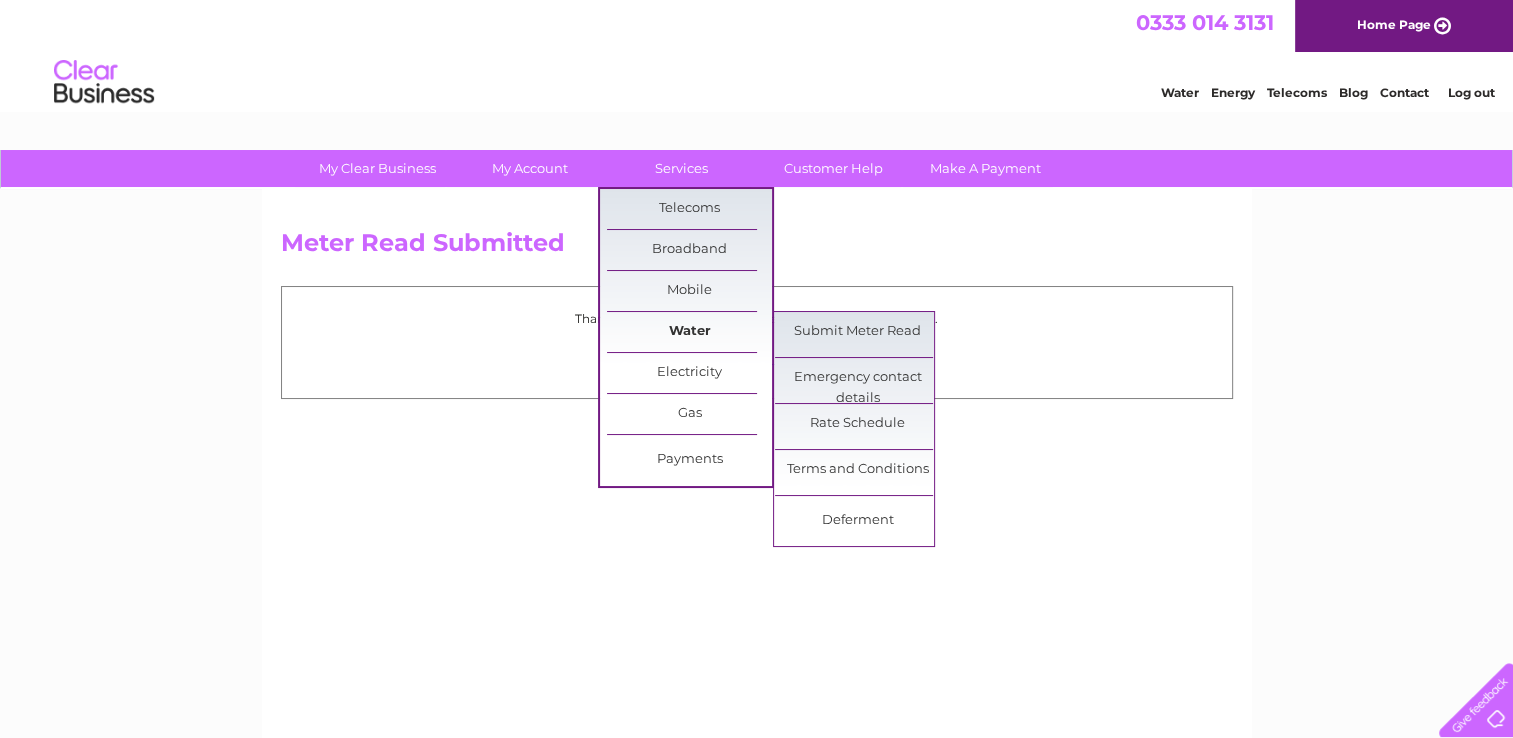 click on "Water" at bounding box center (689, 332) 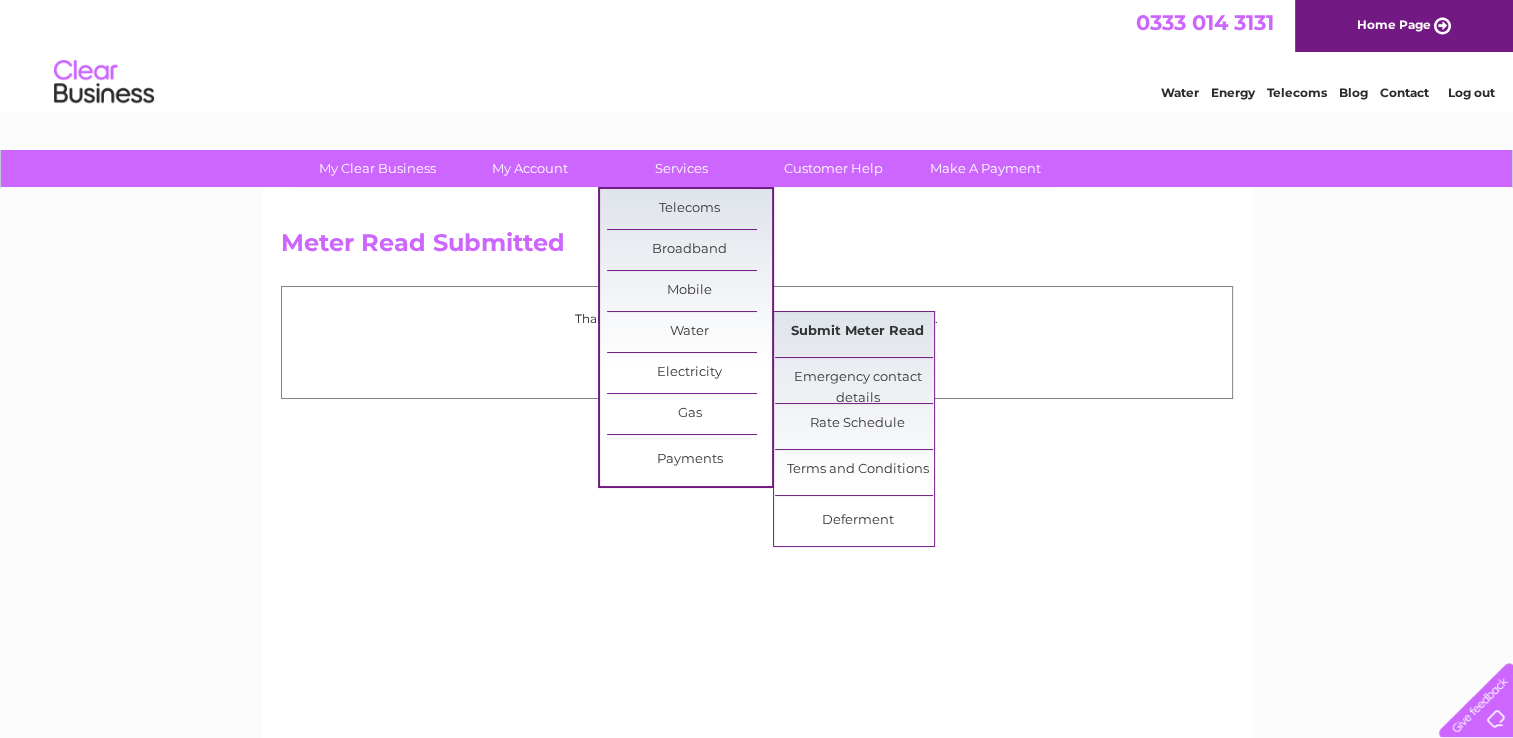 click on "Submit Meter Read" at bounding box center [857, 332] 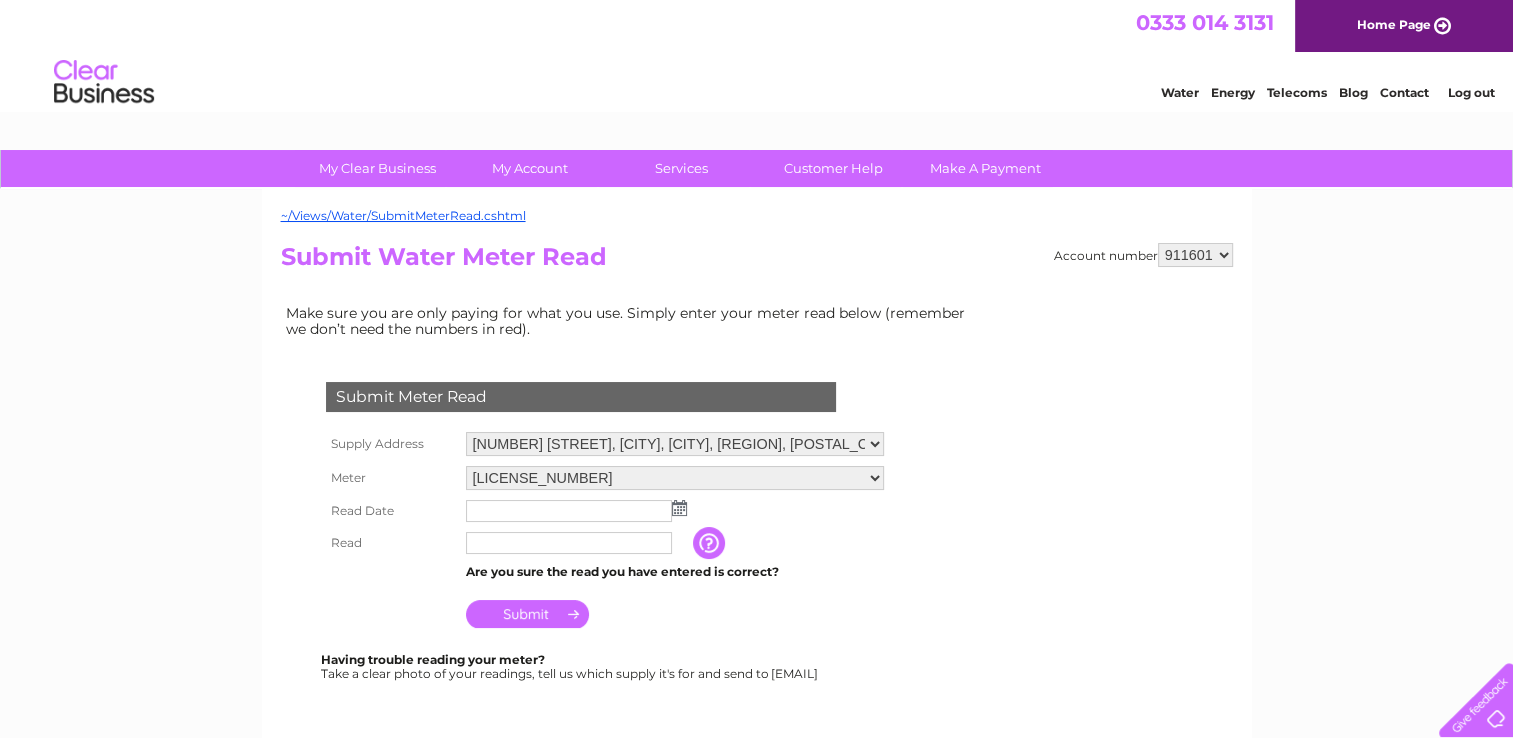 scroll, scrollTop: 0, scrollLeft: 0, axis: both 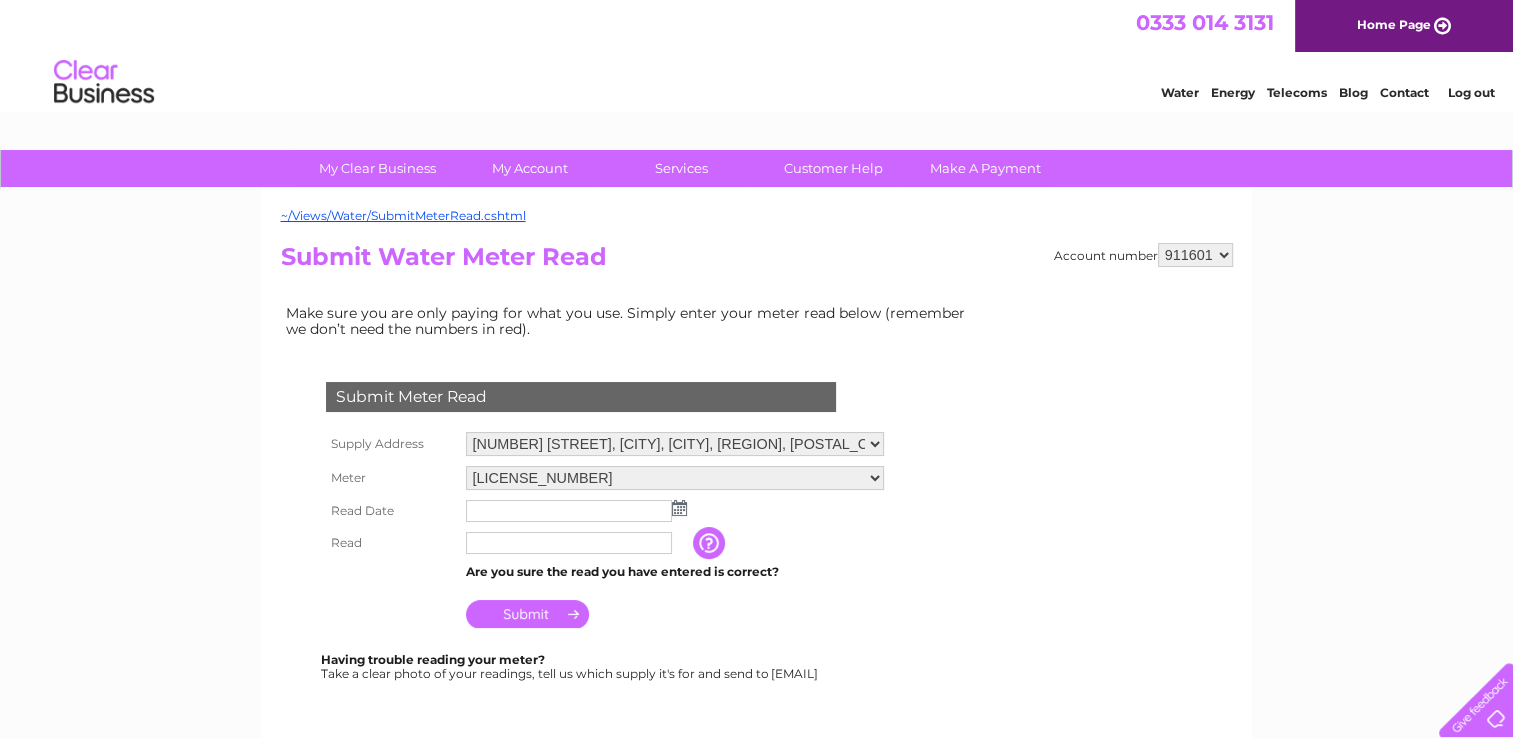 click at bounding box center [679, 508] 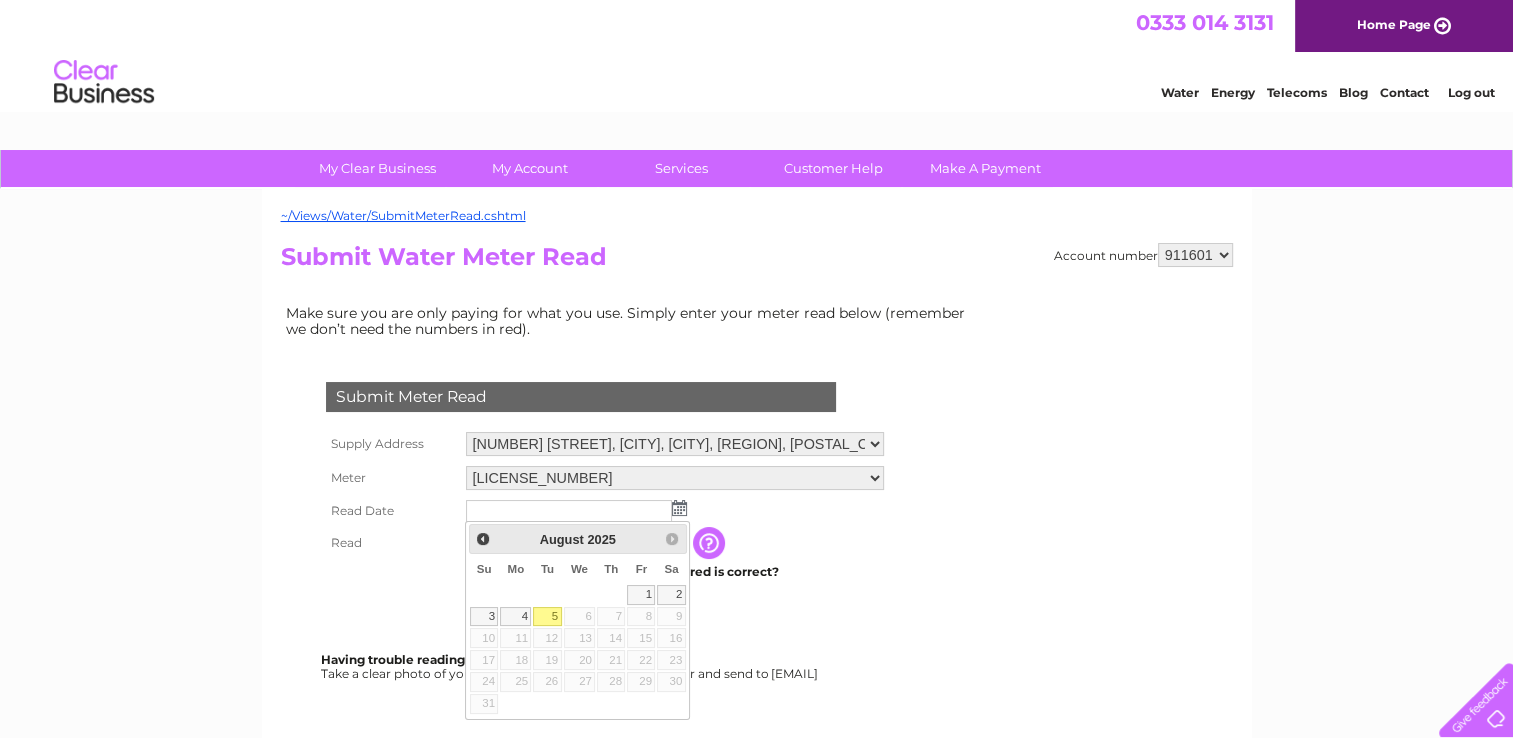 click on "5" at bounding box center (547, 617) 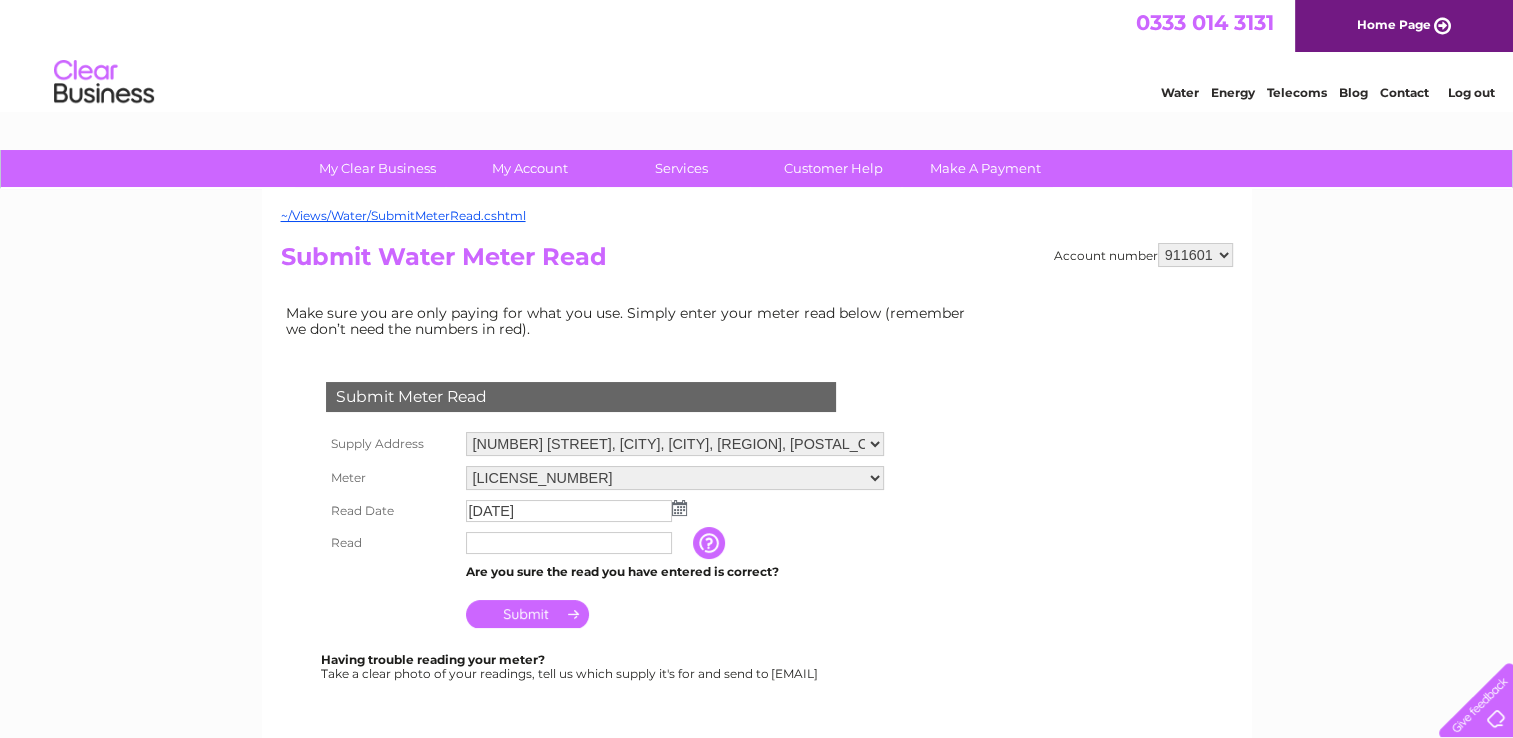 click at bounding box center [577, 543] 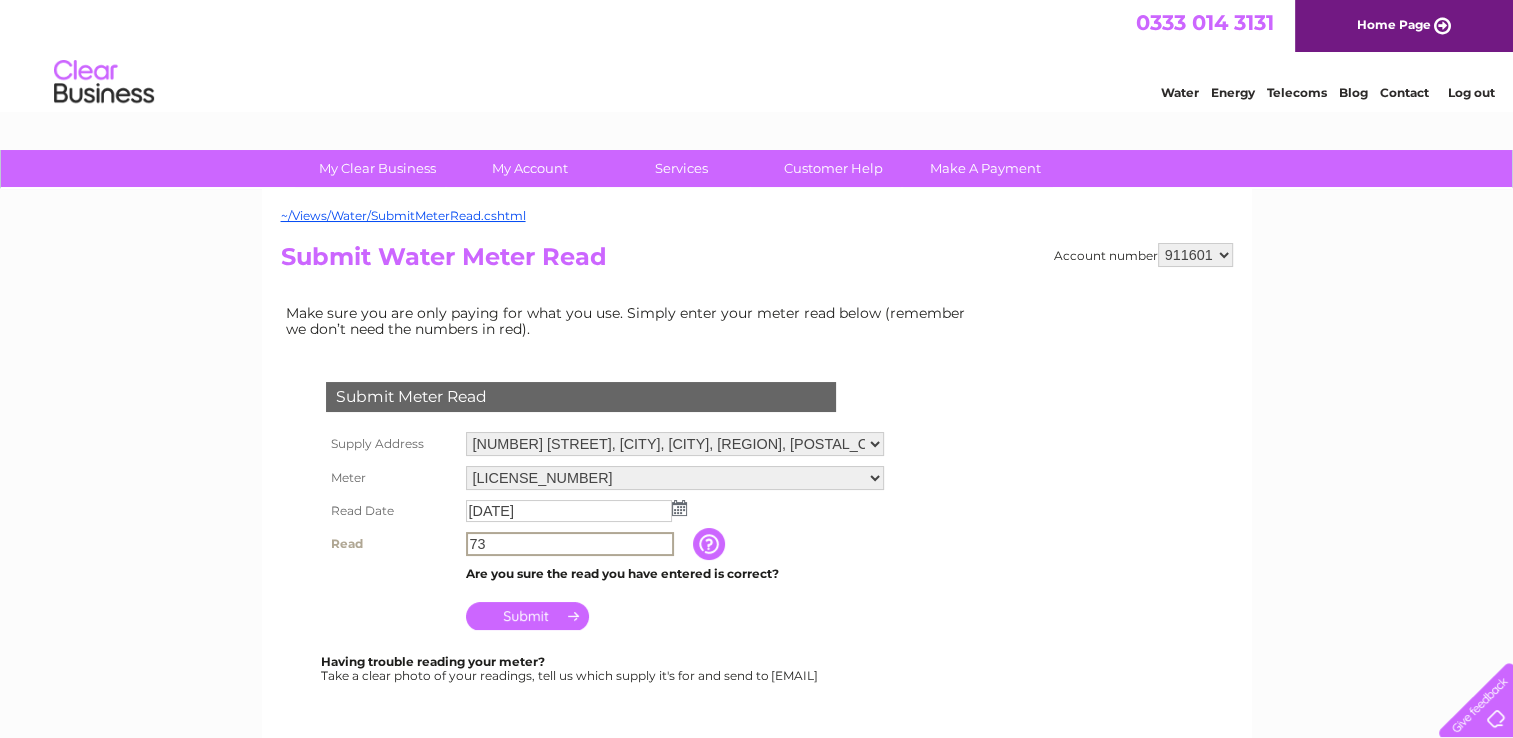type on "73" 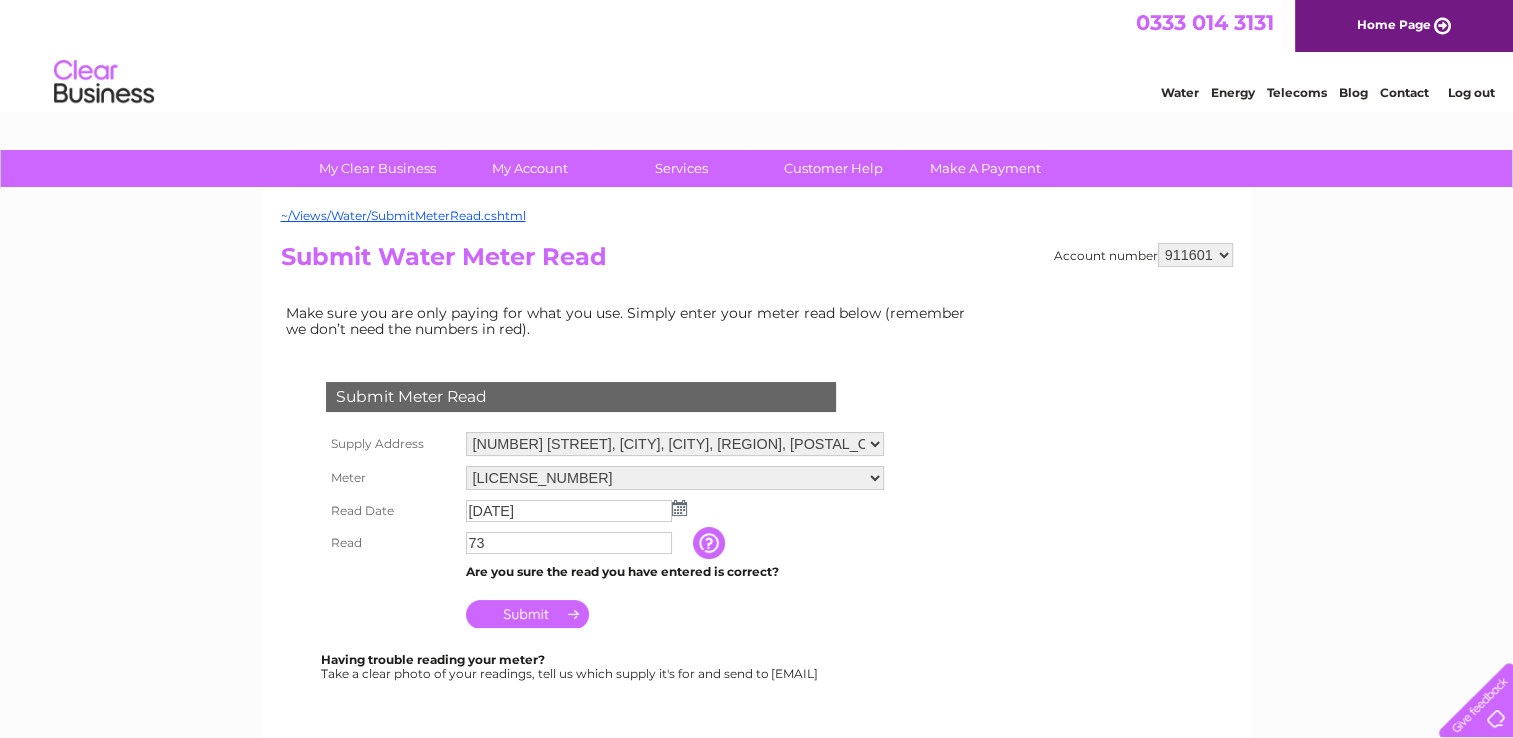 click on "Submit" at bounding box center (527, 614) 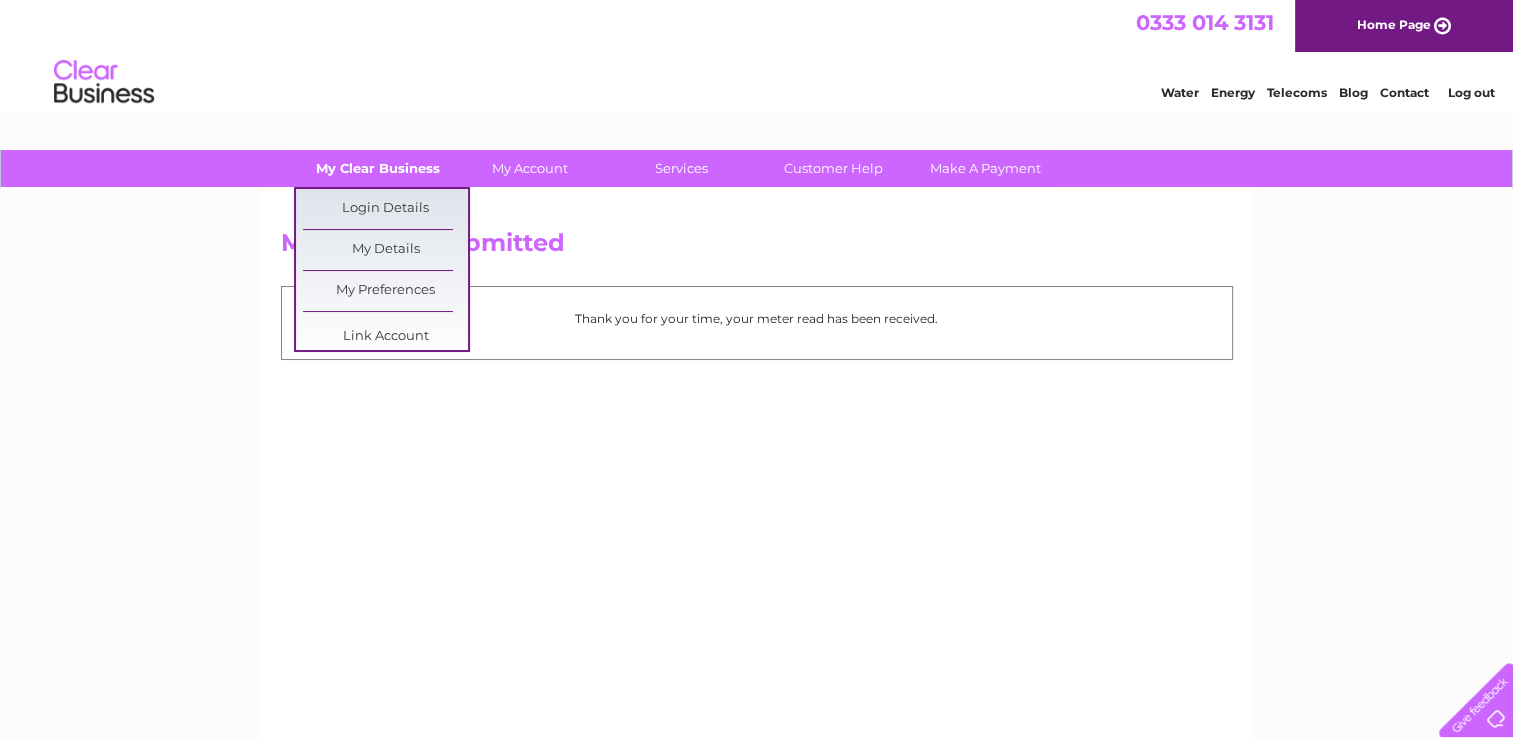 scroll, scrollTop: 0, scrollLeft: 0, axis: both 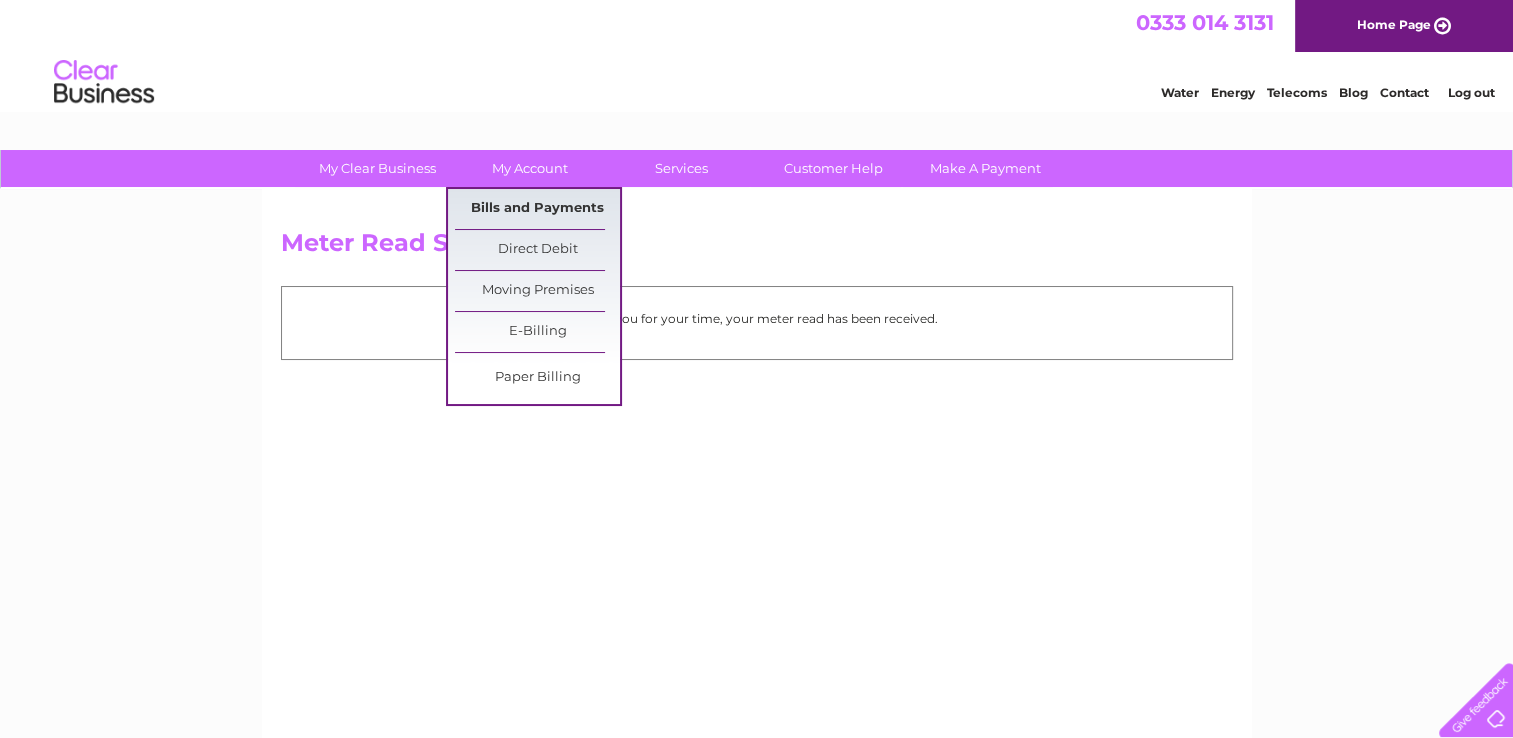 click on "Bills and Payments" at bounding box center [537, 209] 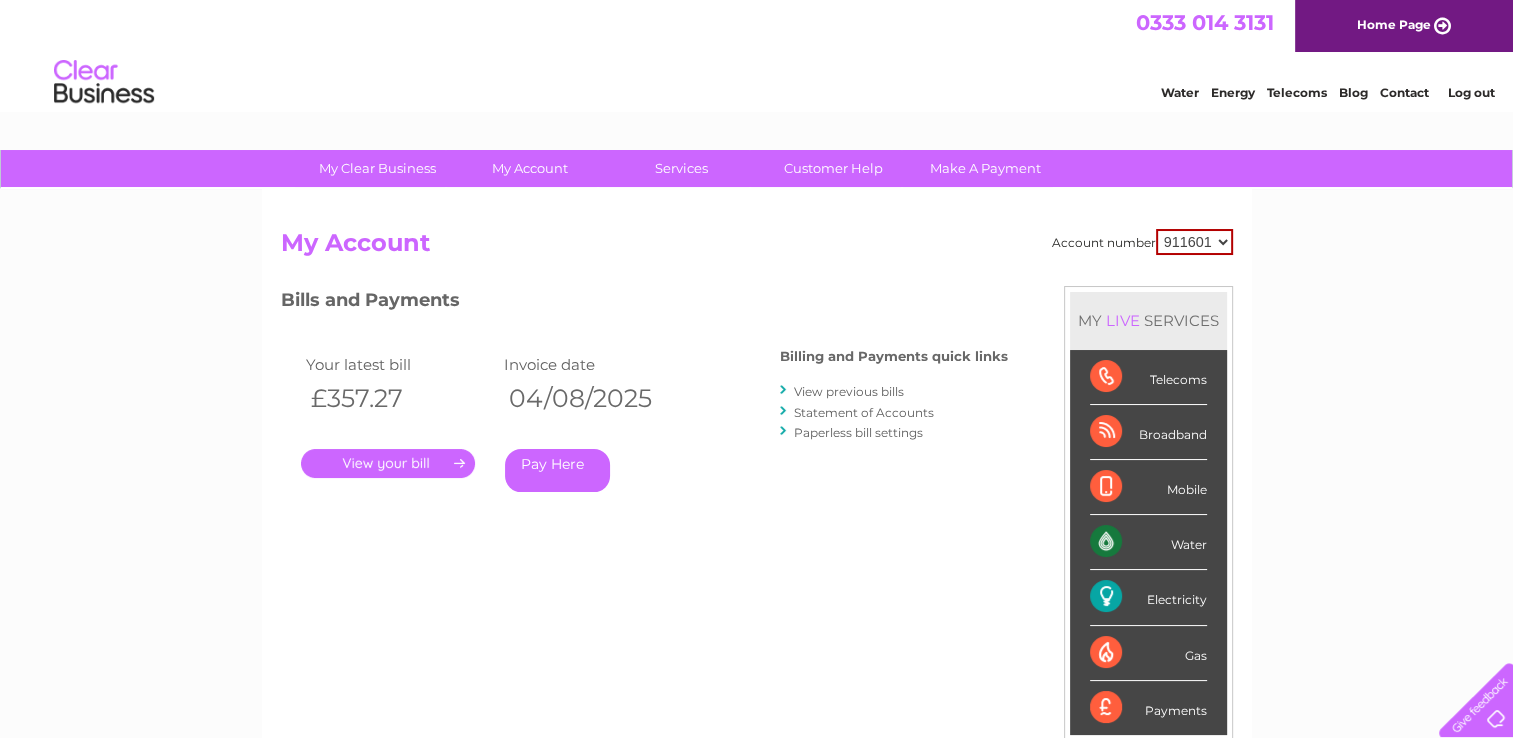 scroll, scrollTop: 0, scrollLeft: 0, axis: both 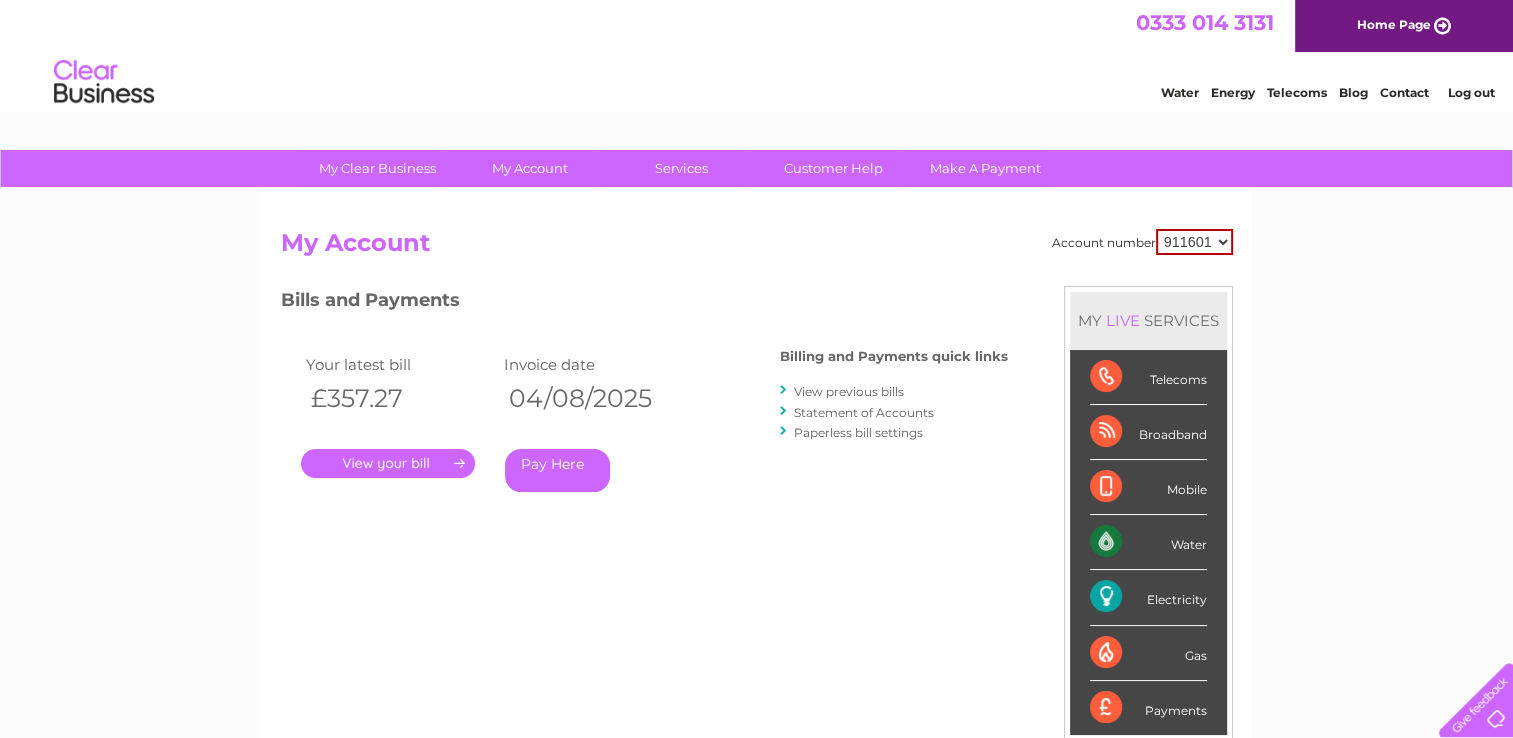 click on "." at bounding box center (388, 463) 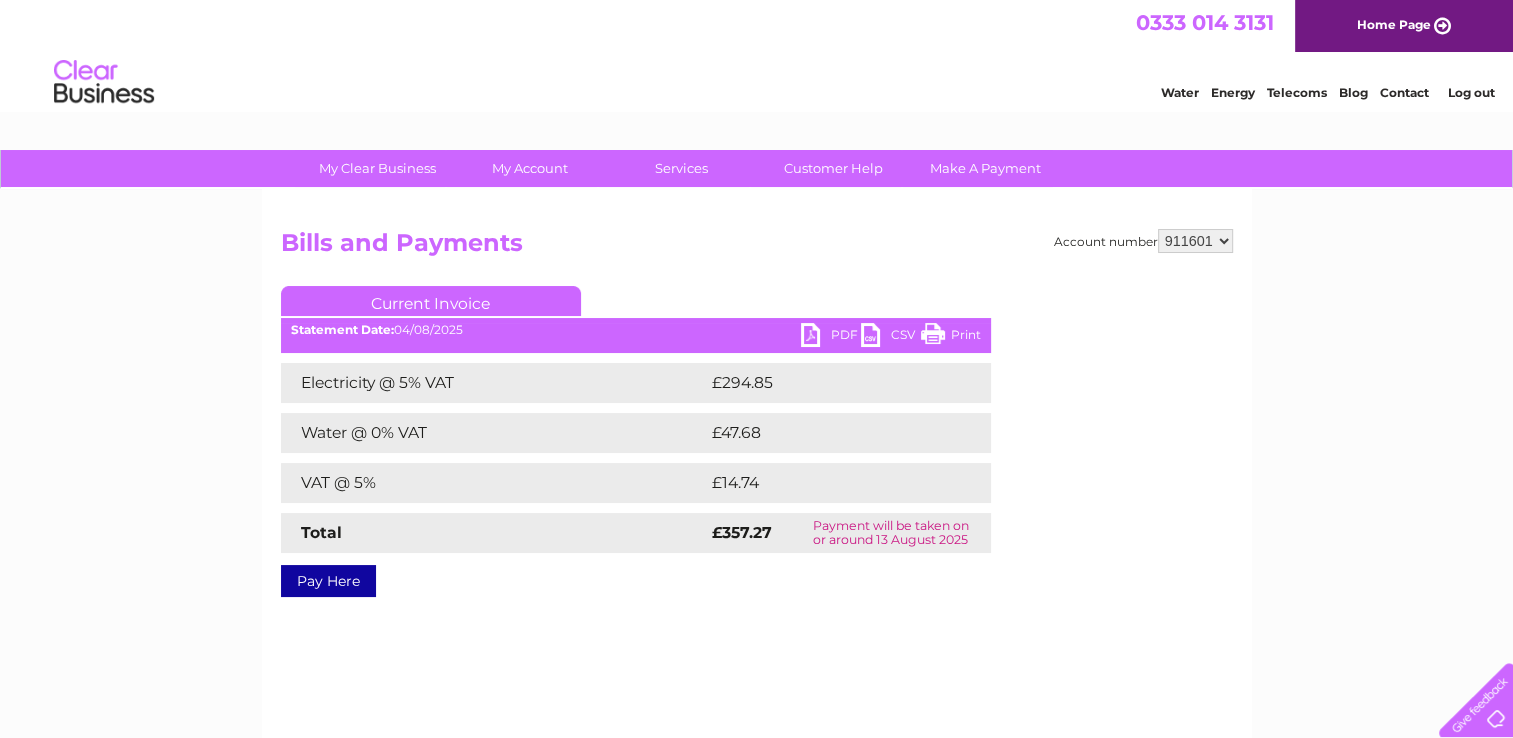 scroll, scrollTop: 0, scrollLeft: 0, axis: both 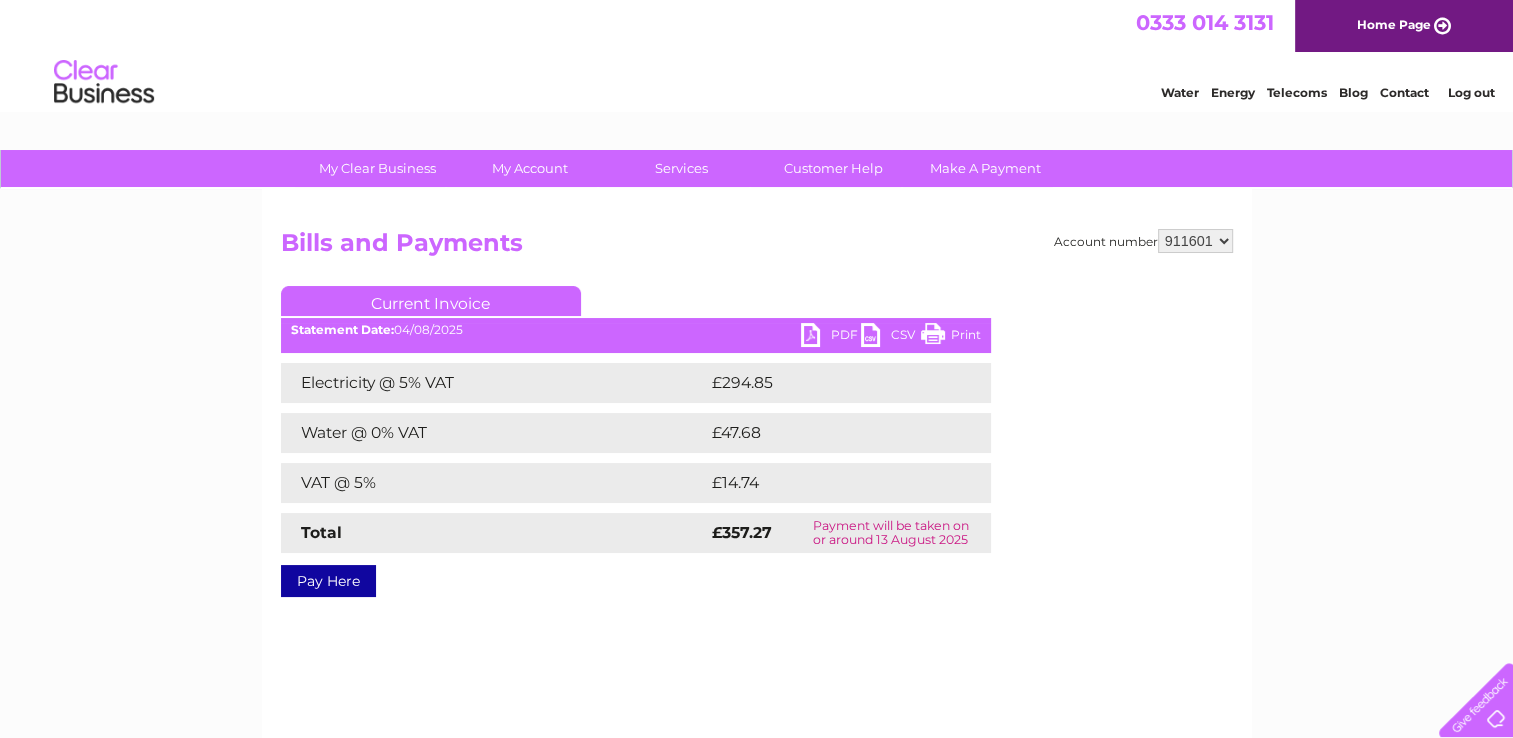 click on "PDF" at bounding box center (831, 337) 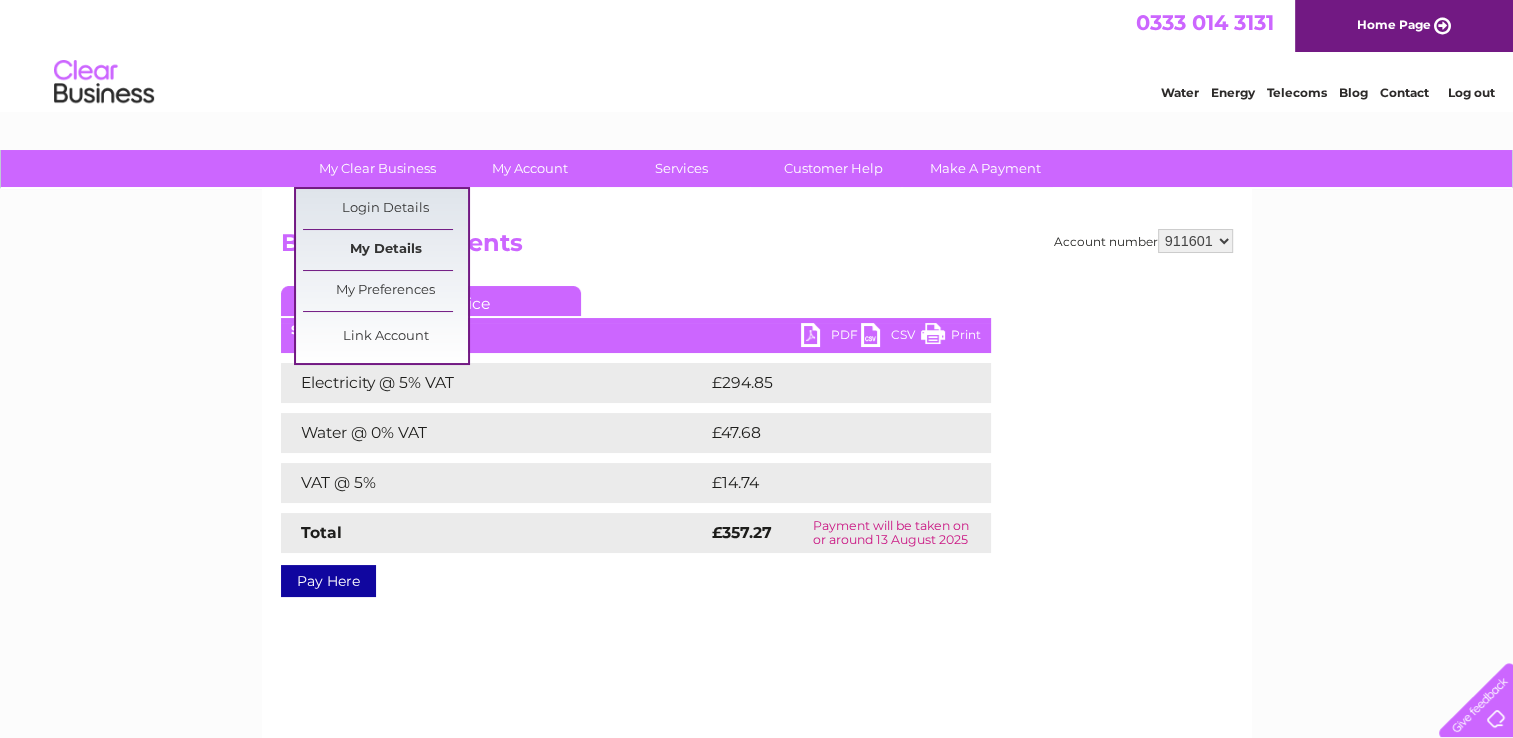 click on "My Details" at bounding box center [385, 250] 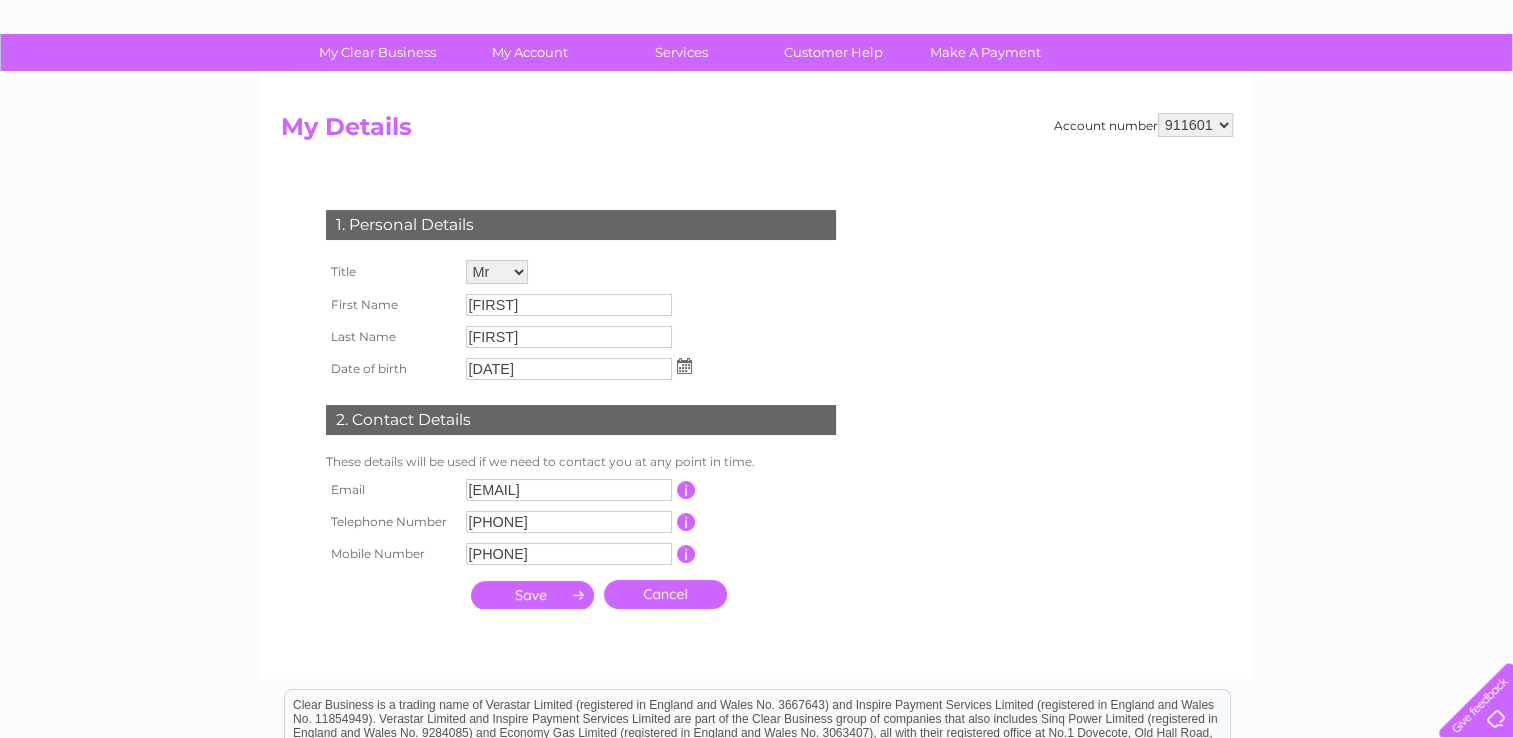scroll, scrollTop: 0, scrollLeft: 0, axis: both 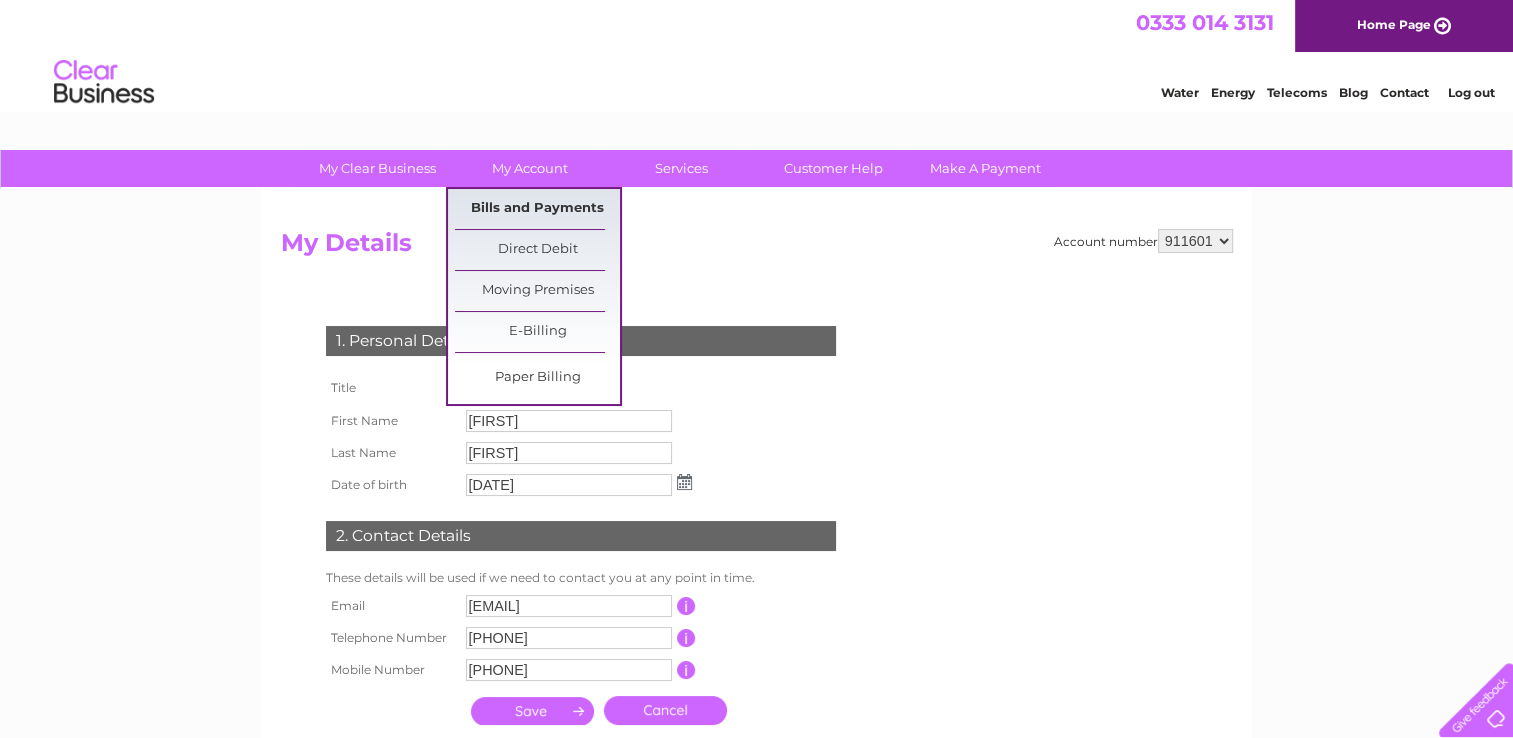 click on "Bills and Payments" at bounding box center [537, 209] 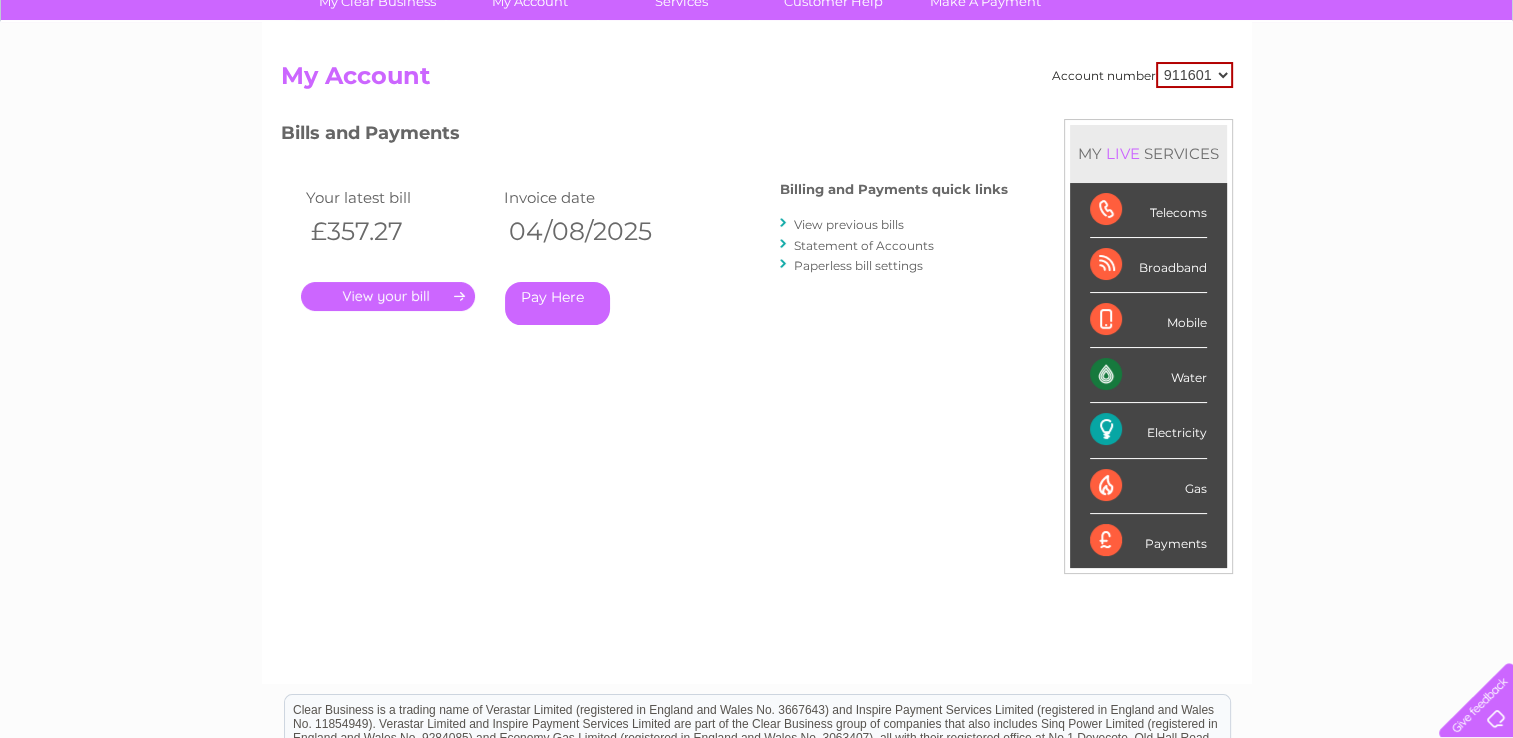 scroll, scrollTop: 0, scrollLeft: 0, axis: both 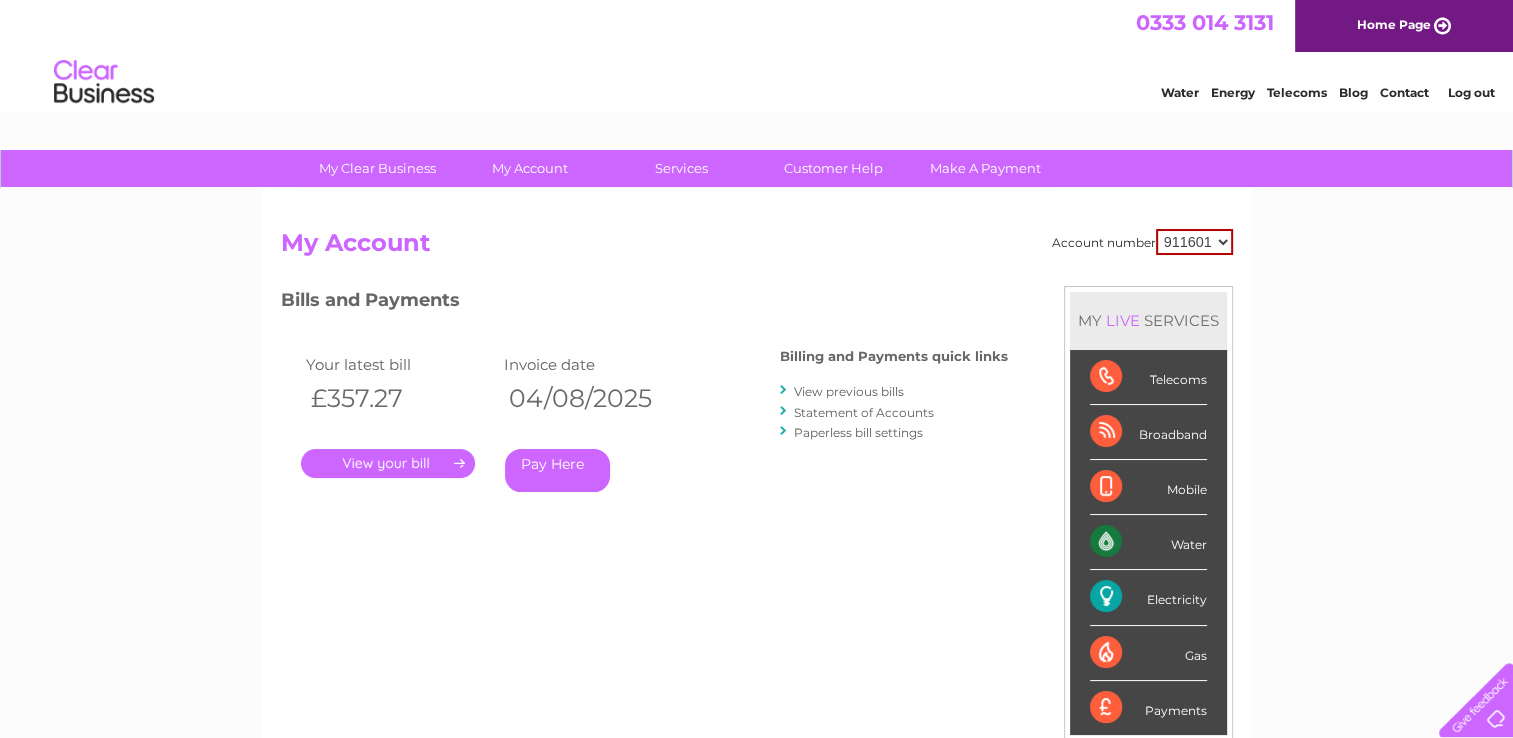click on "." at bounding box center [388, 463] 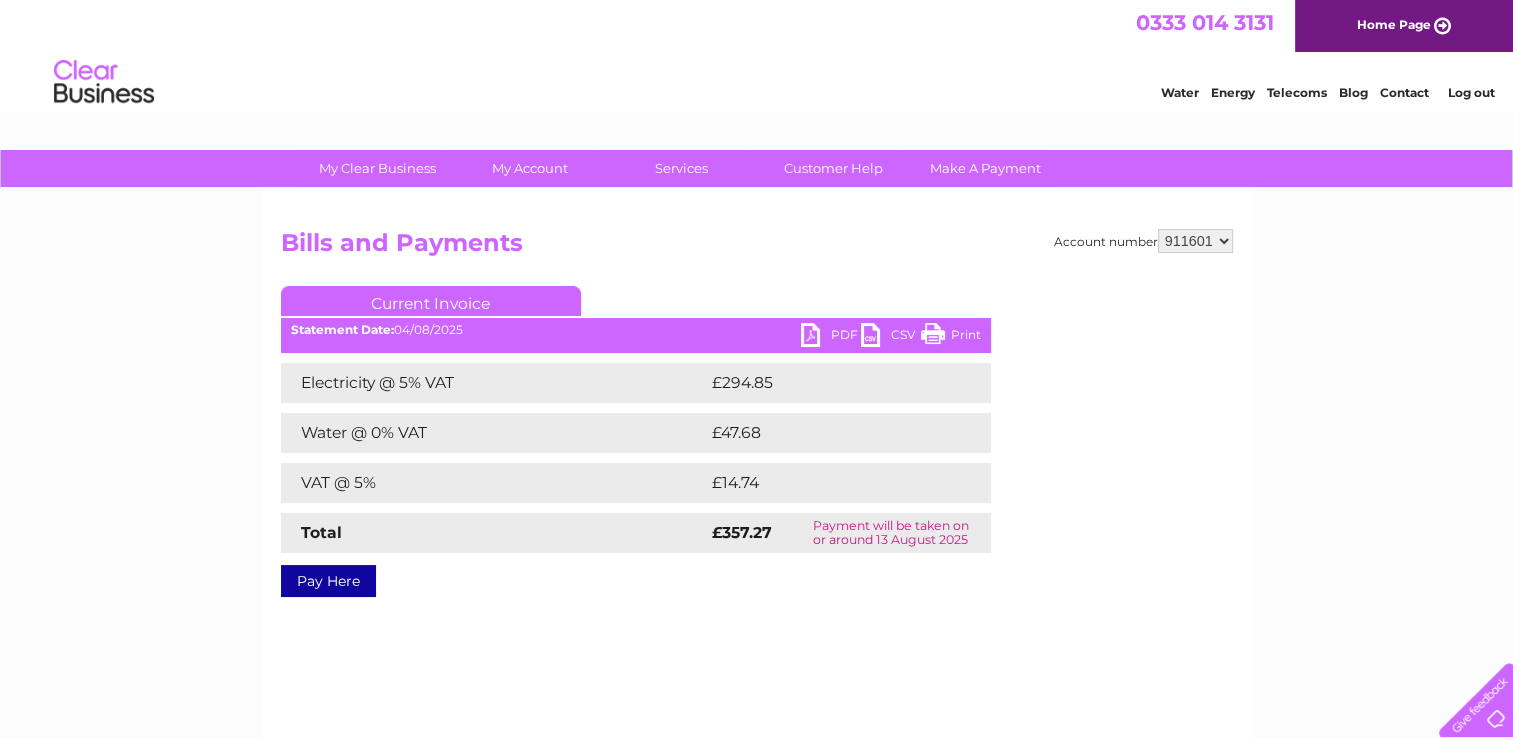 scroll, scrollTop: 0, scrollLeft: 0, axis: both 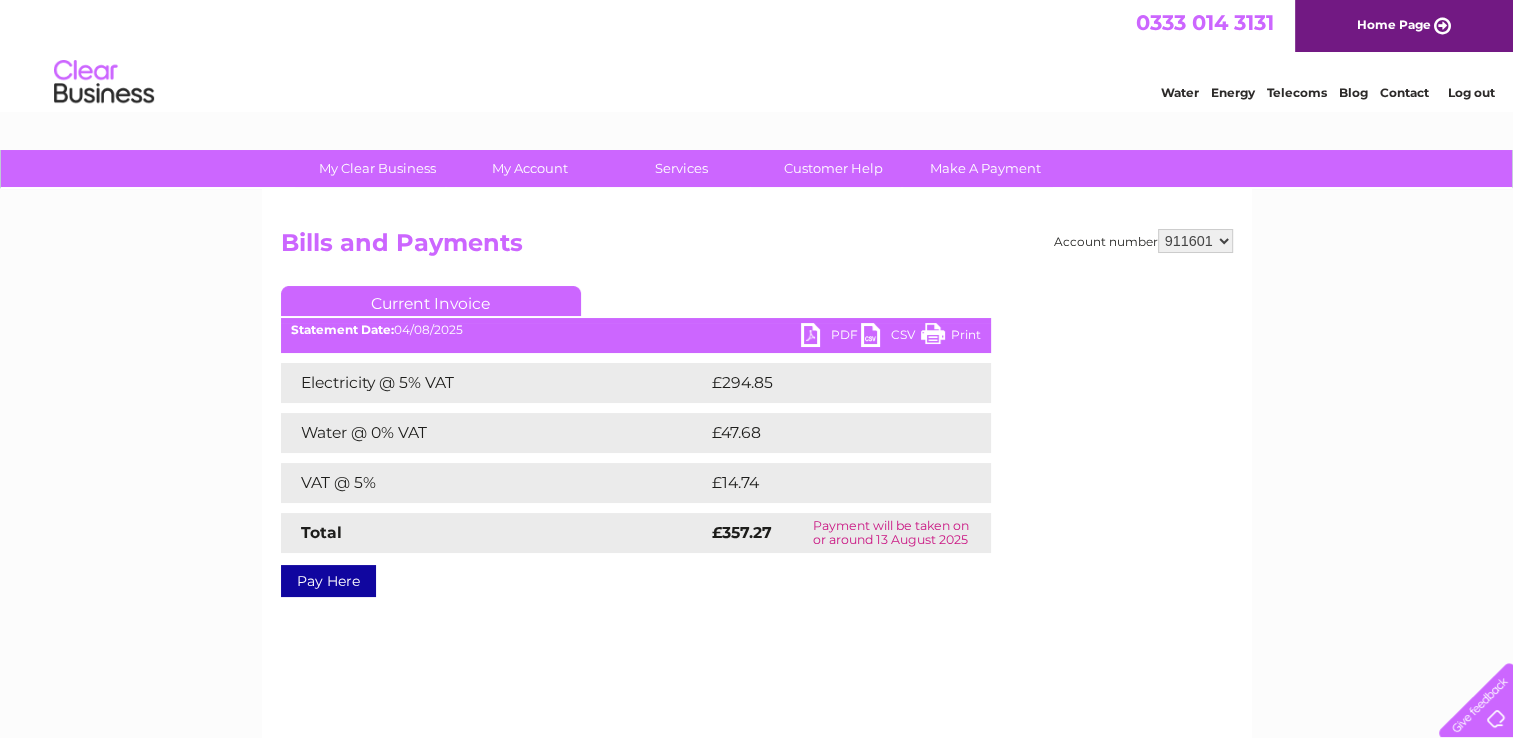 click on "PDF" at bounding box center [831, 337] 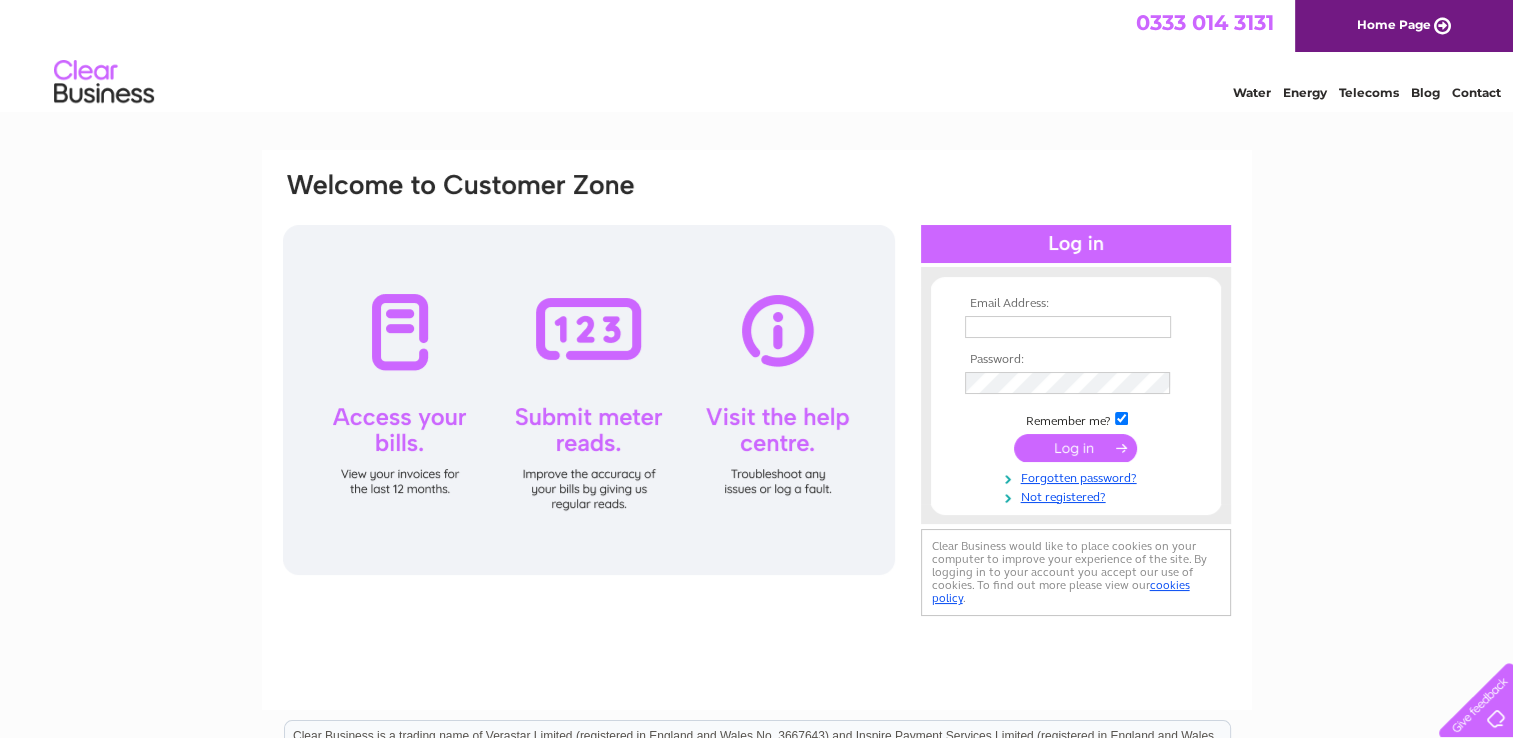 scroll, scrollTop: 0, scrollLeft: 0, axis: both 